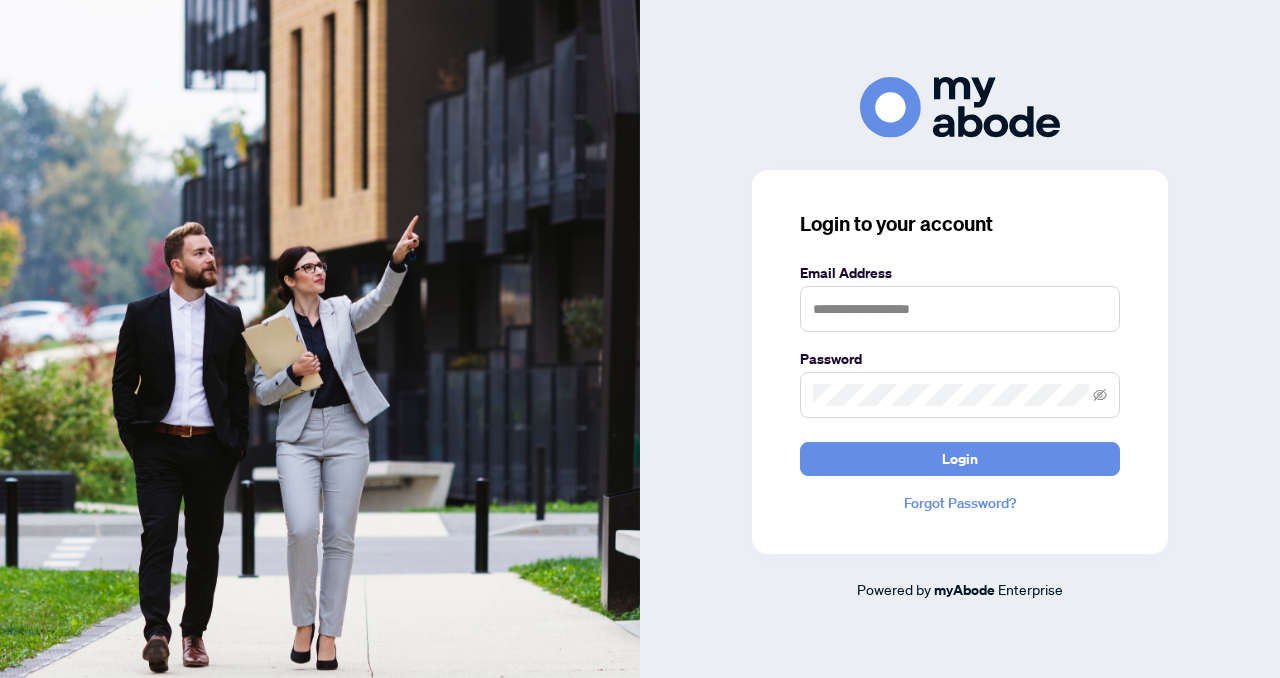 scroll, scrollTop: 0, scrollLeft: 0, axis: both 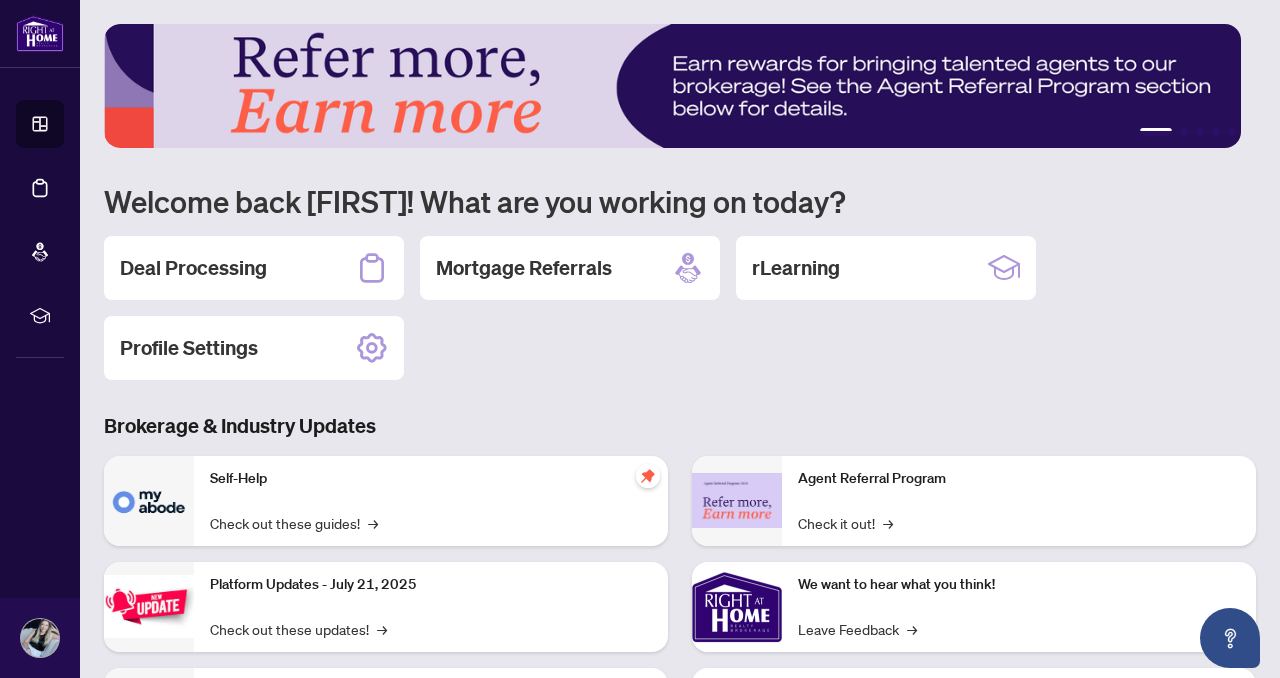 click on "Deal Processing" at bounding box center (193, 268) 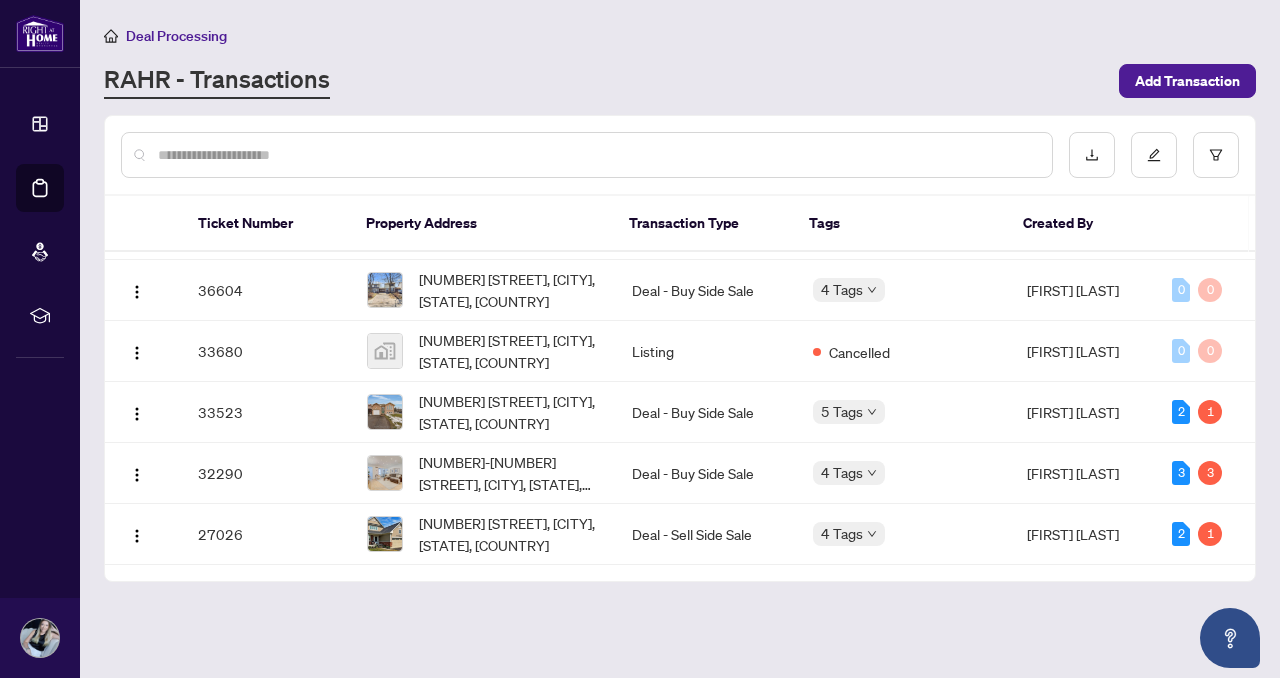 scroll, scrollTop: 1108, scrollLeft: 0, axis: vertical 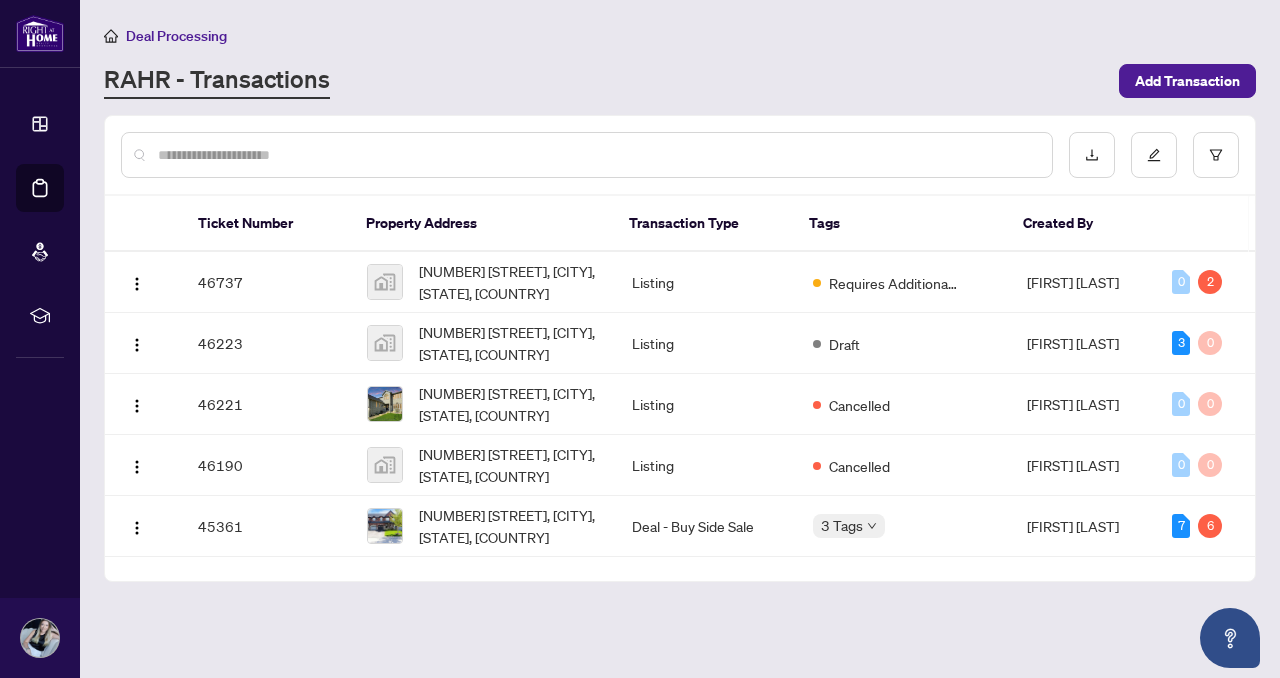 click at bounding box center (597, 155) 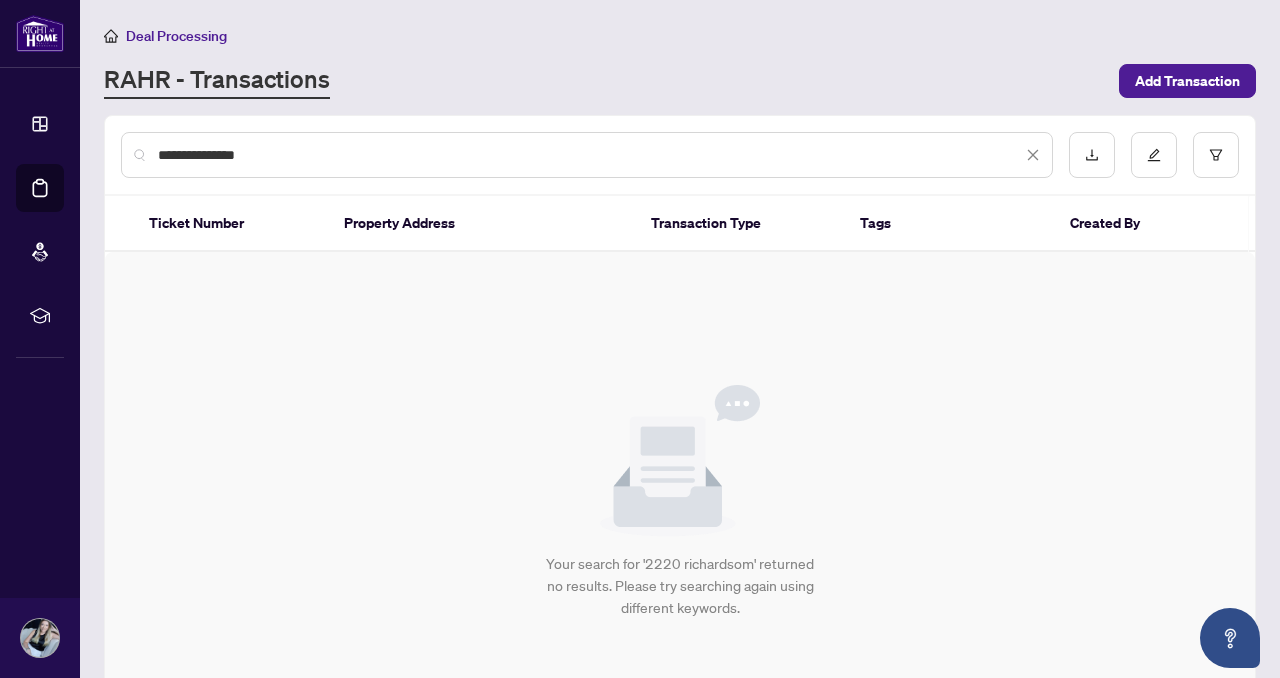 type on "**********" 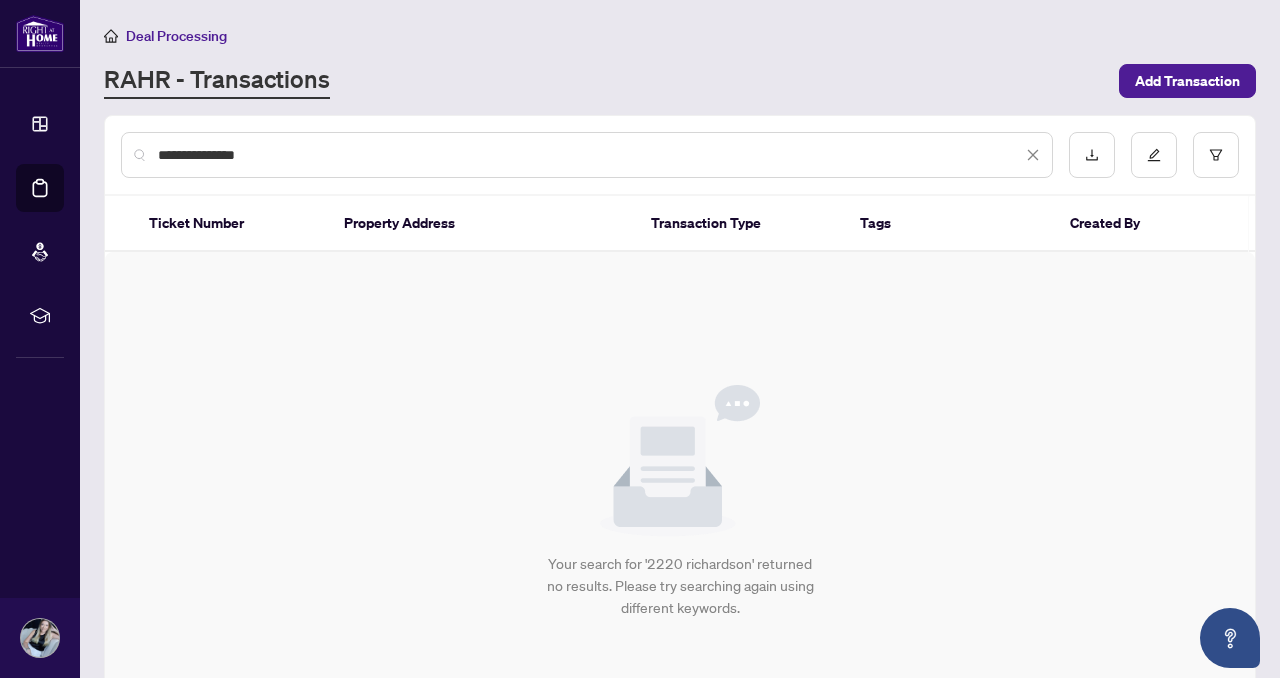 drag, startPoint x: 250, startPoint y: 158, endPoint x: 88, endPoint y: 129, distance: 164.57521 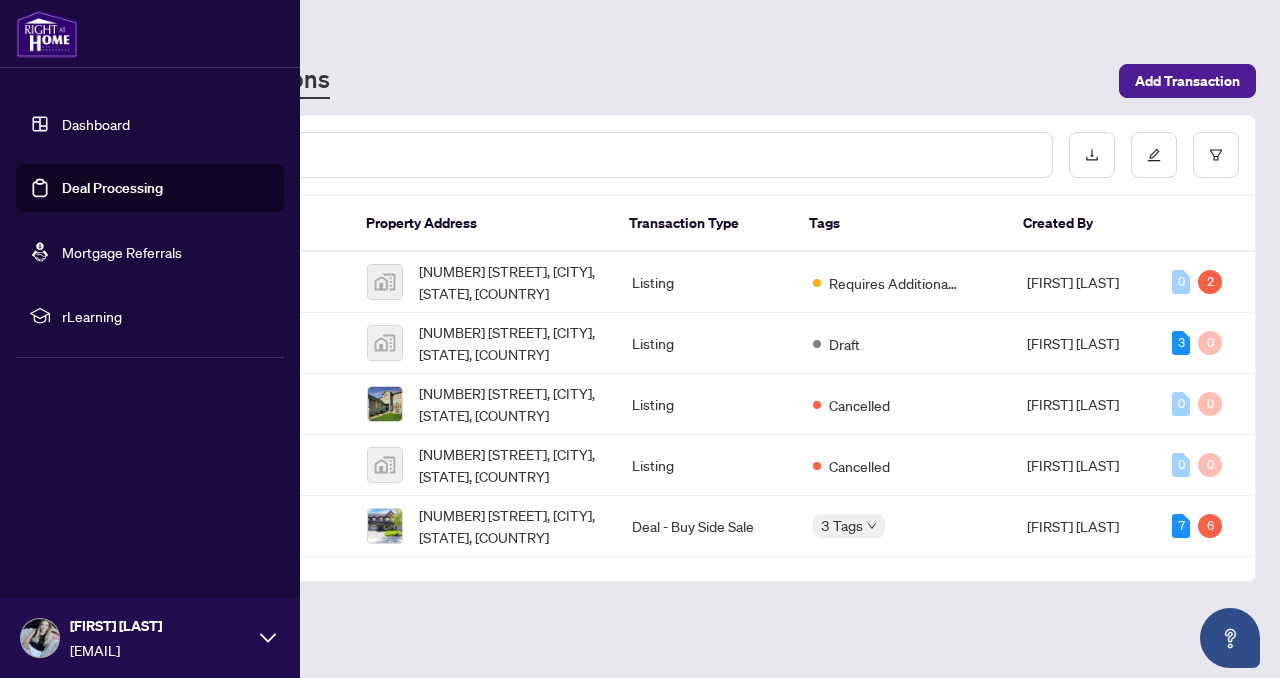 type 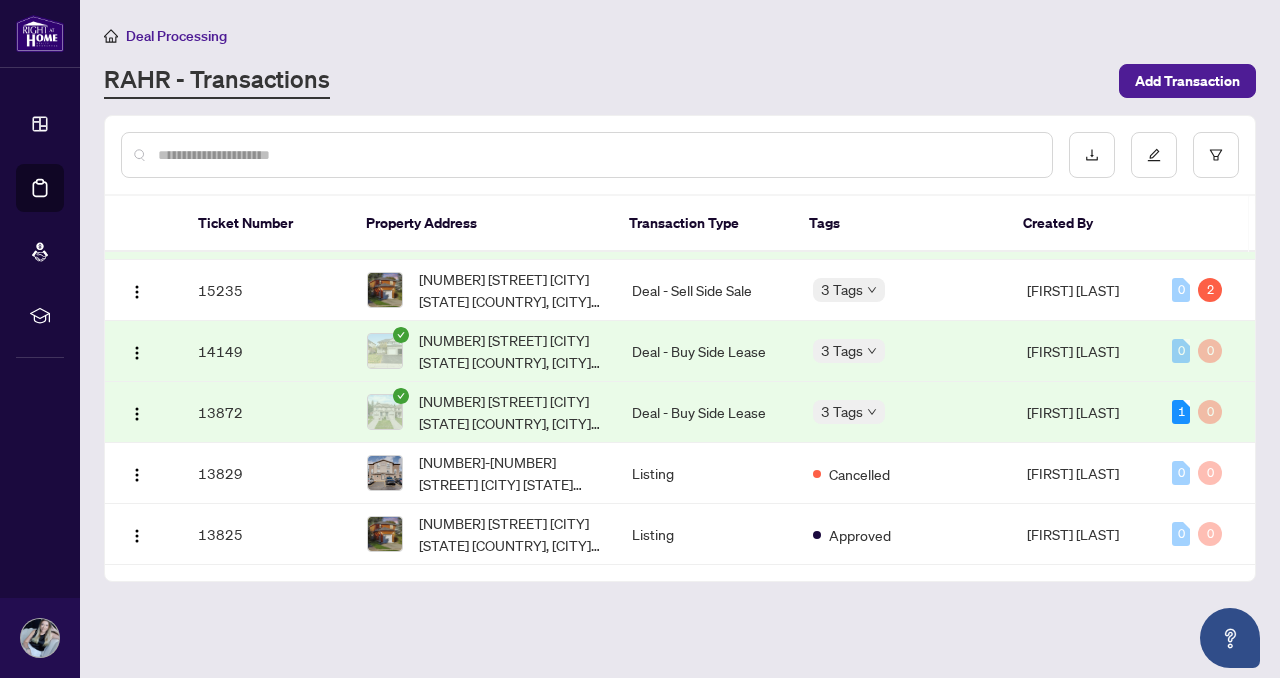 scroll, scrollTop: 0, scrollLeft: 0, axis: both 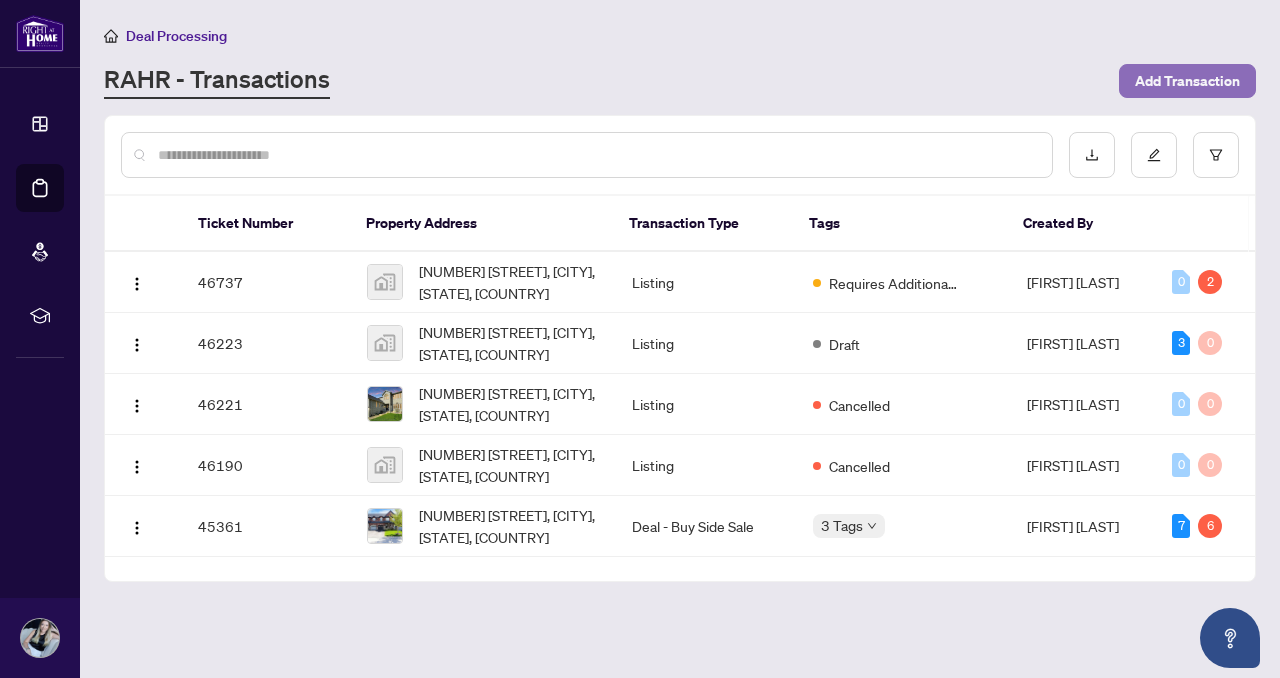 click on "Add Transaction" at bounding box center (1187, 81) 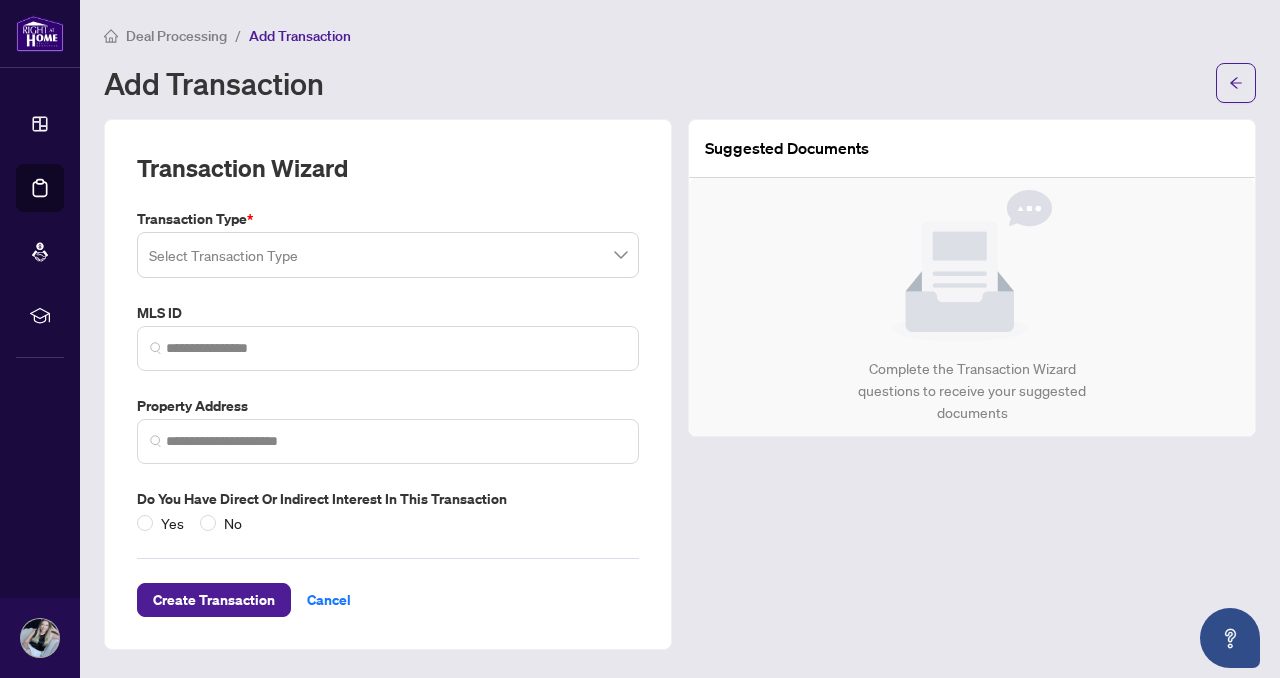 click at bounding box center [379, 258] 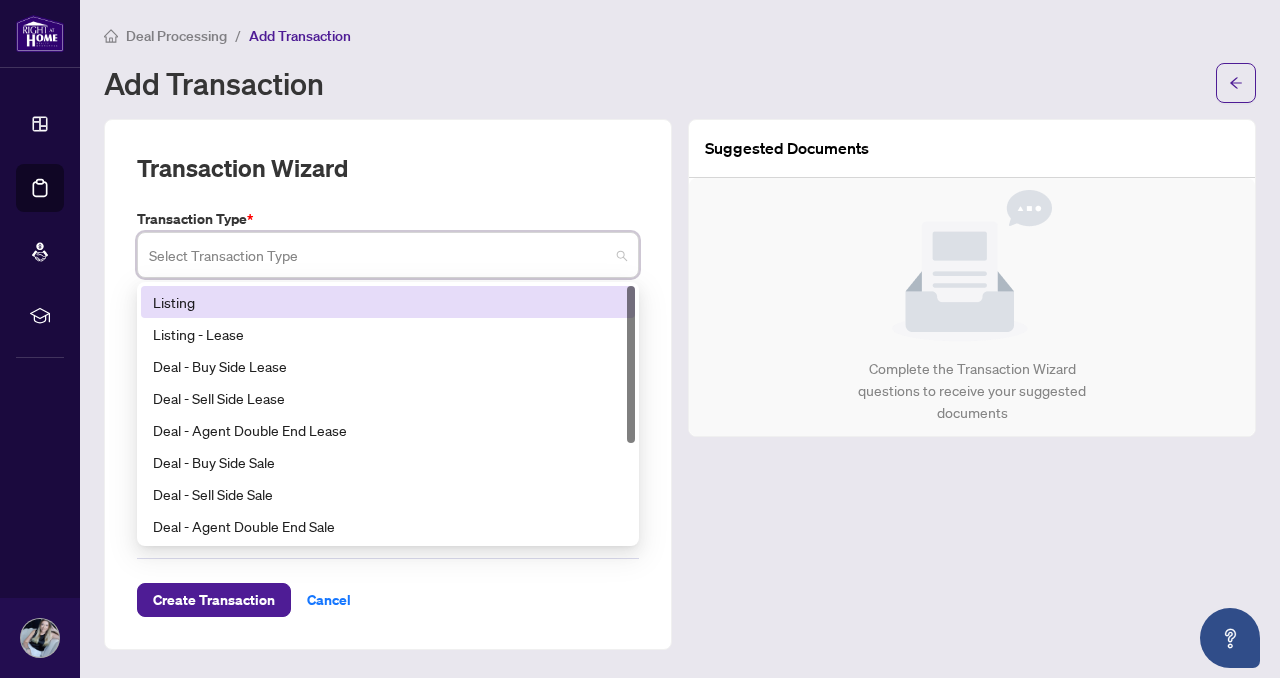 click on "Listing" at bounding box center [388, 302] 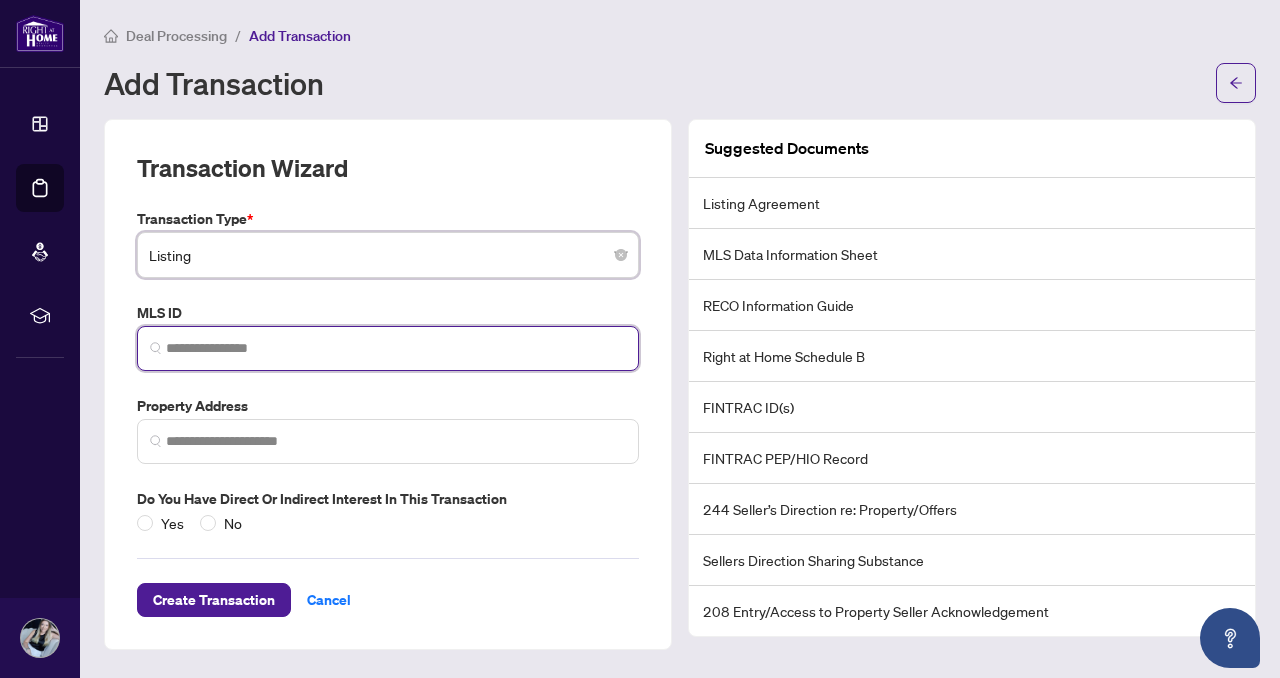 click at bounding box center [396, 348] 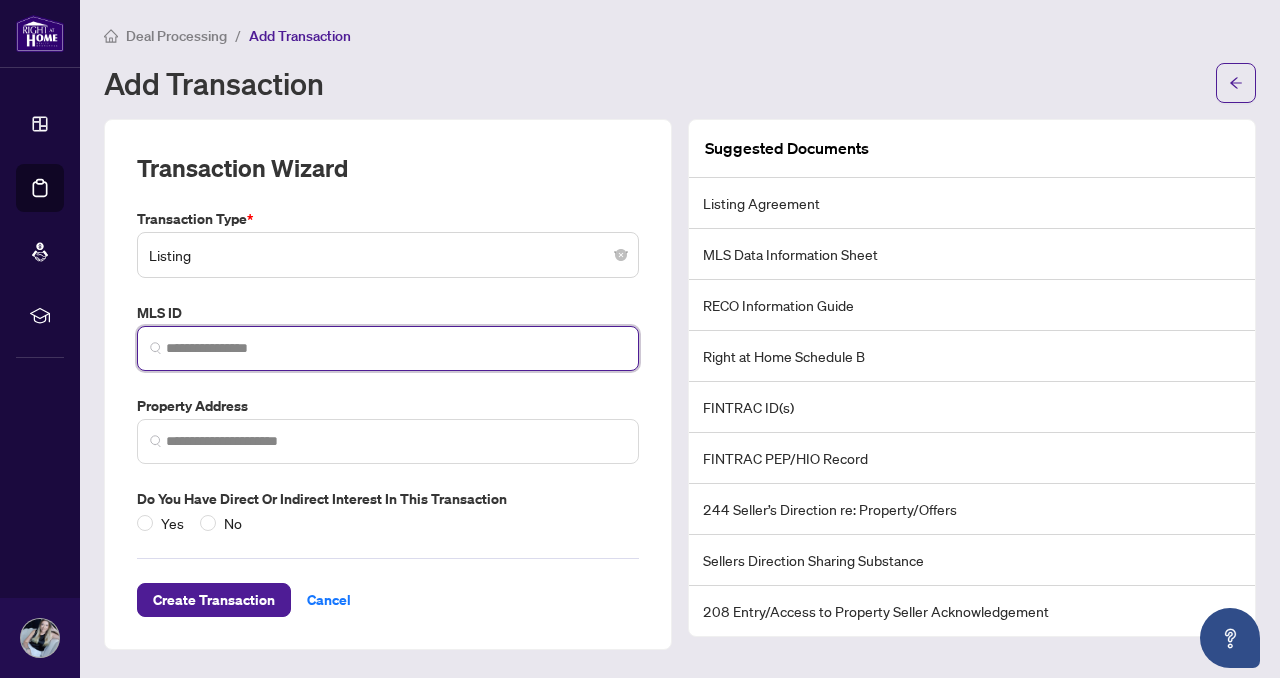 paste on "*********" 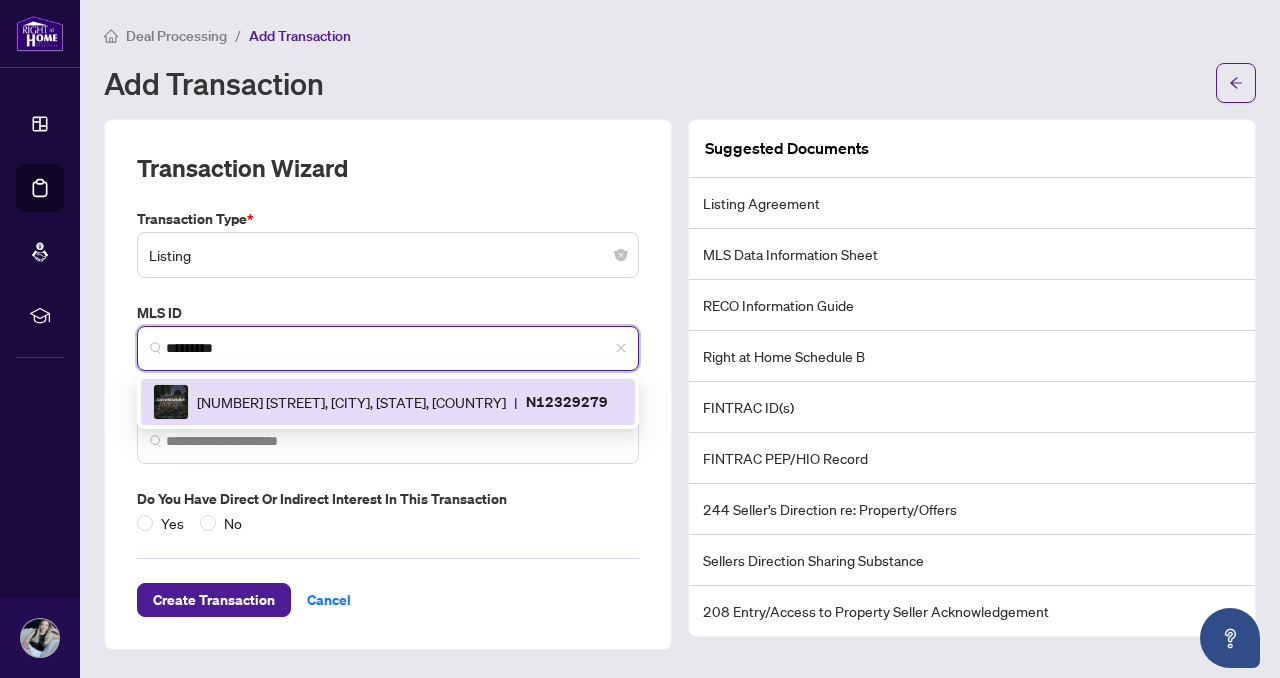 click on "[NUMBER] [STREET], [CITY], [STATE], [COUNTRY]" at bounding box center (351, 402) 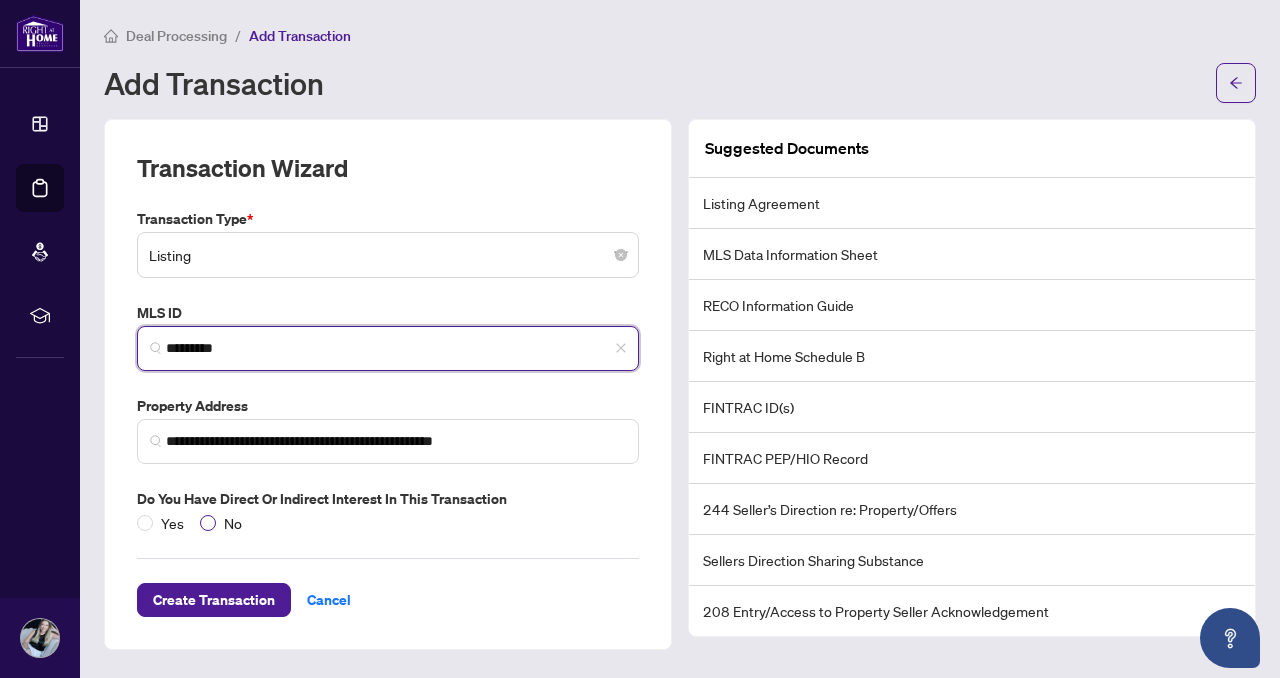 type on "*********" 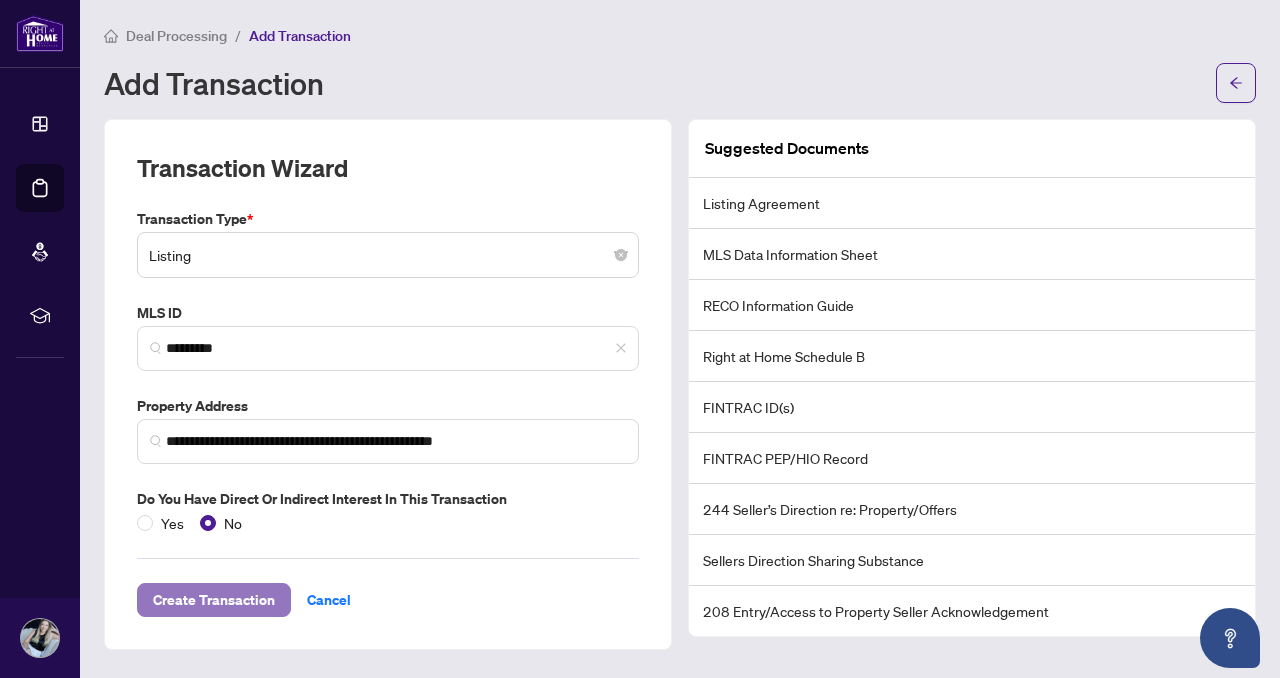 click on "Create Transaction" at bounding box center (214, 600) 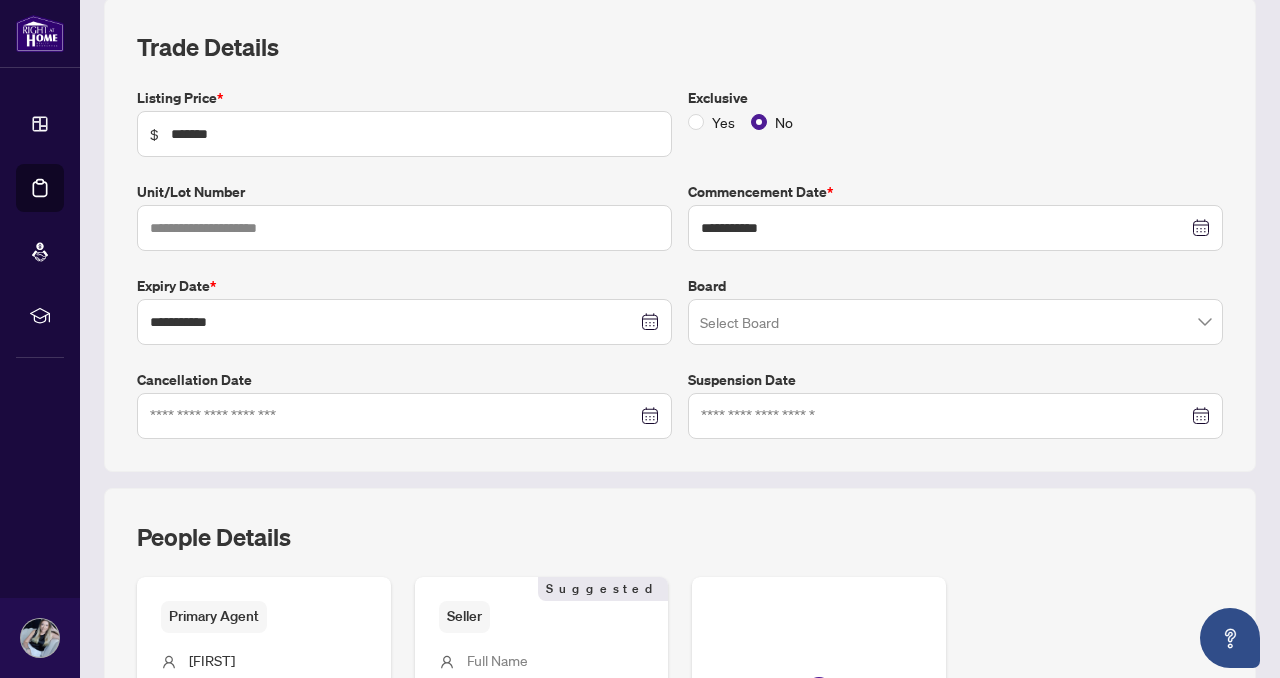 scroll, scrollTop: 289, scrollLeft: 0, axis: vertical 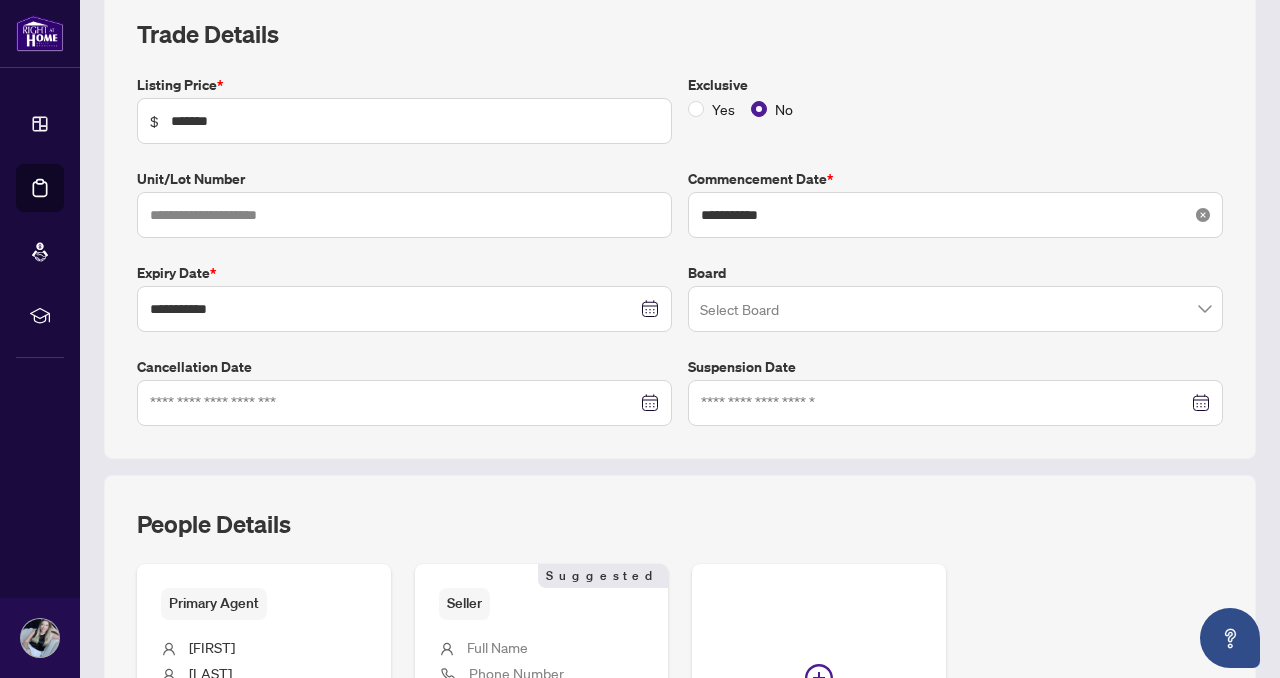 click 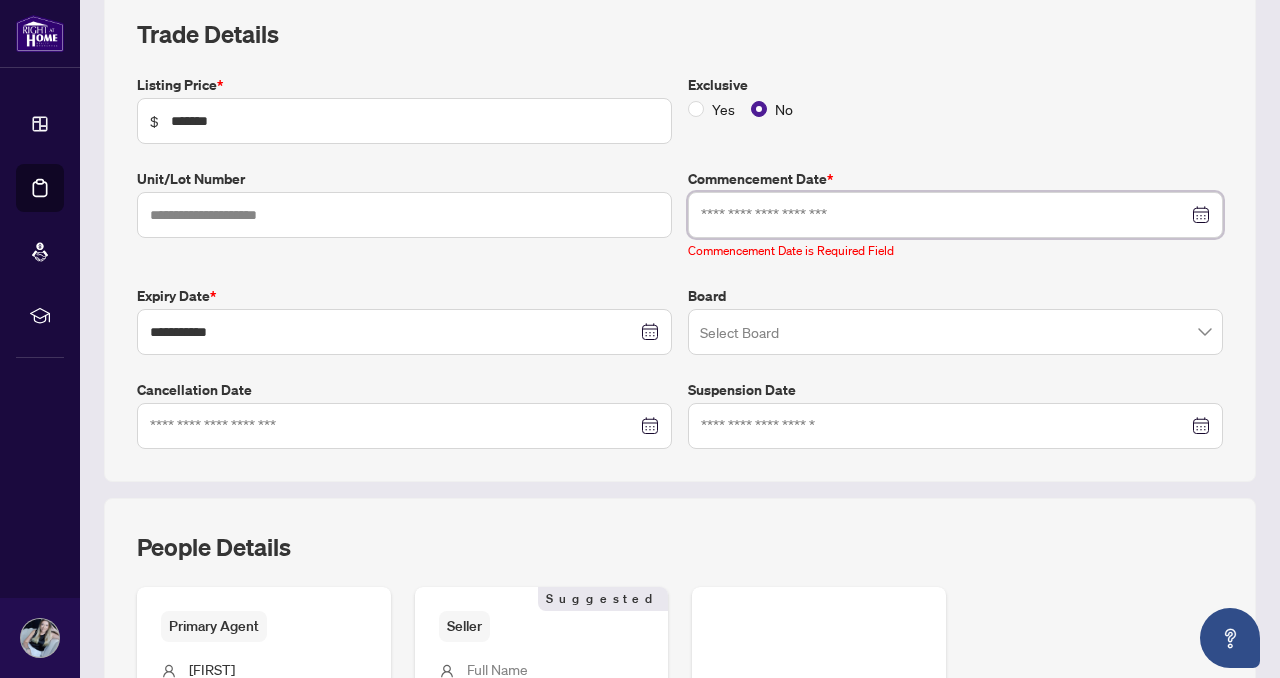 click at bounding box center (944, 215) 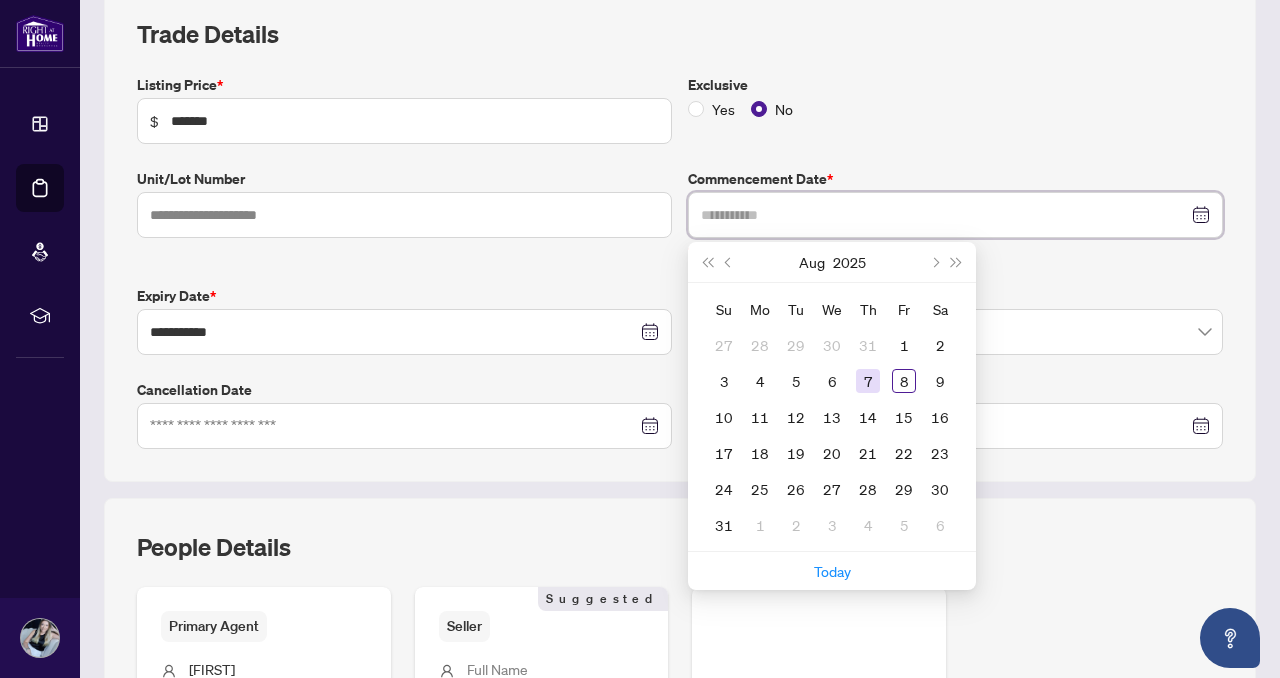 type on "**********" 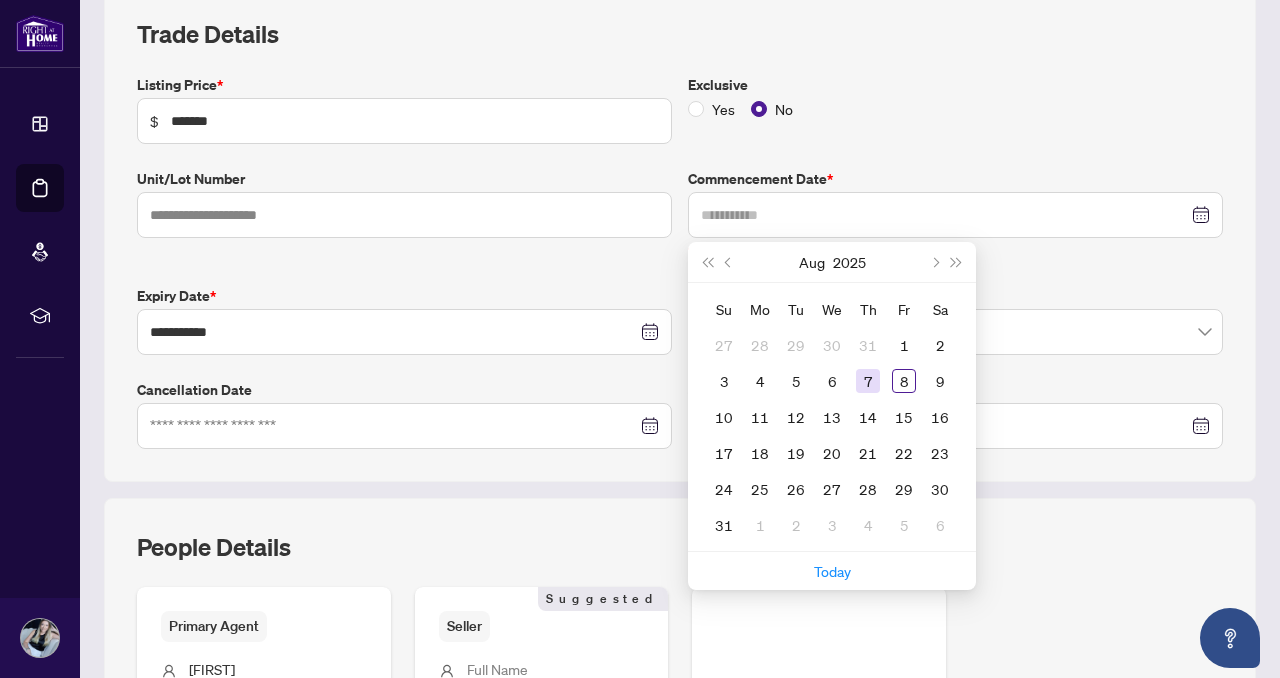 click on "7" at bounding box center (868, 381) 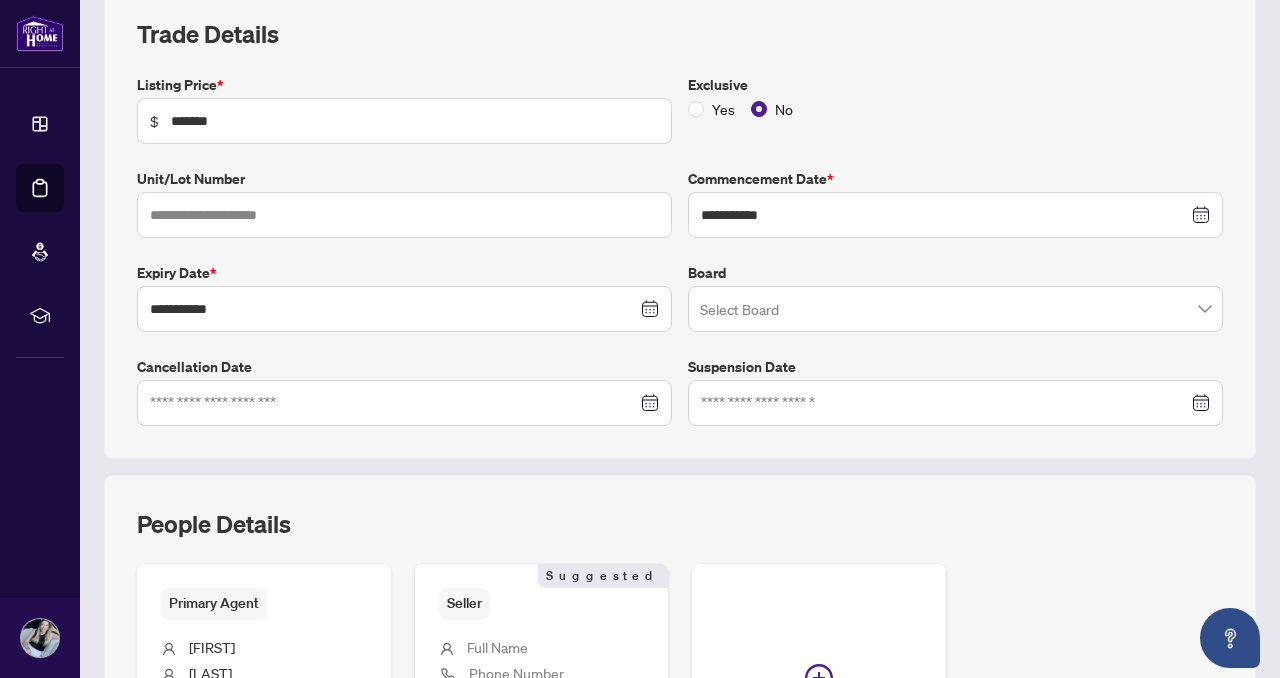 click on "Yes No" at bounding box center [955, 109] 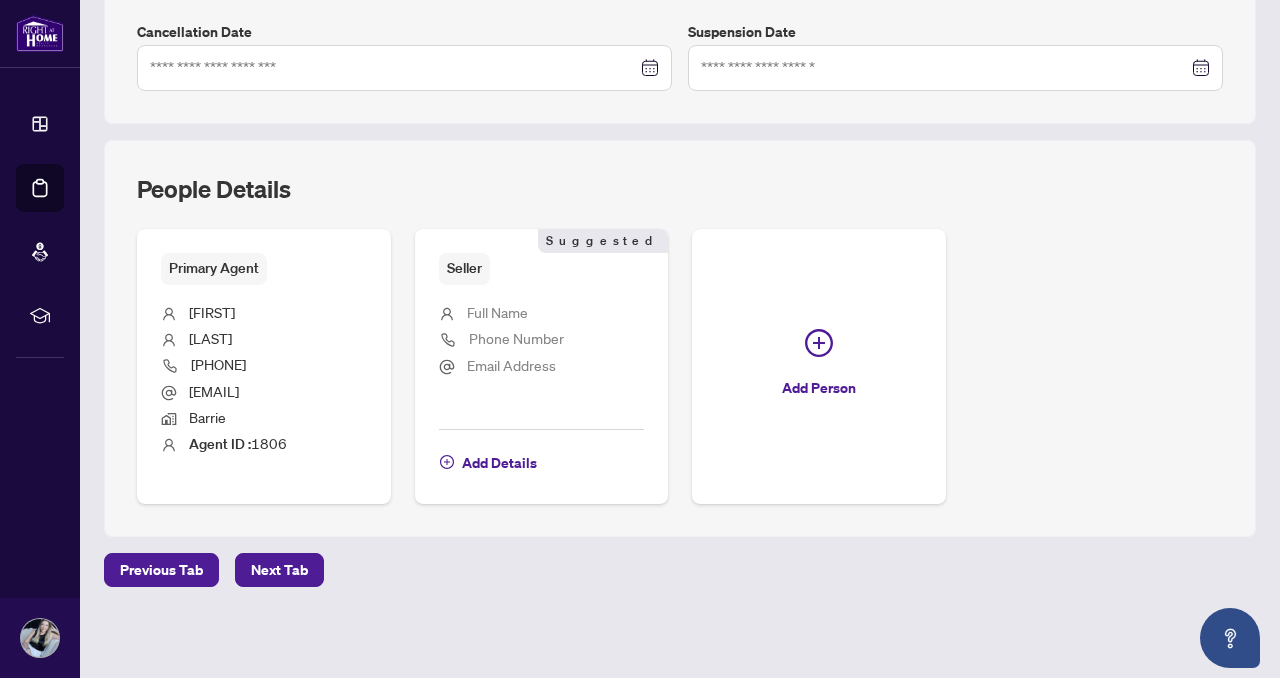 scroll, scrollTop: 625, scrollLeft: 0, axis: vertical 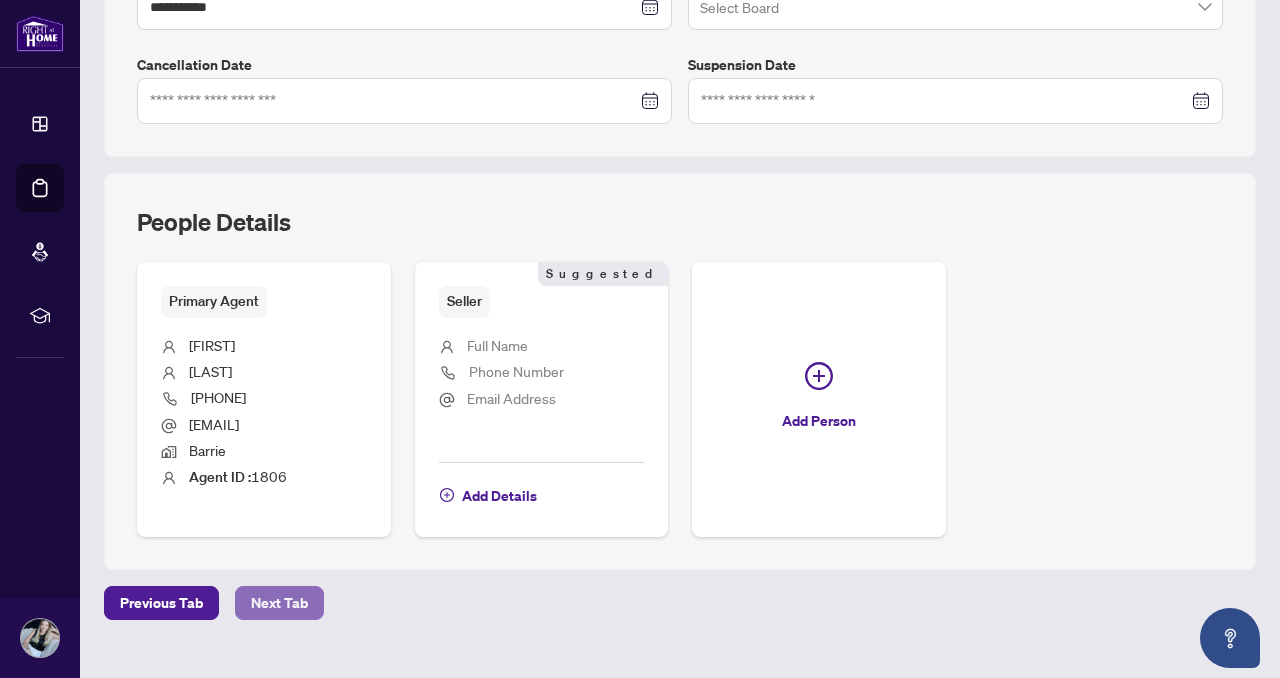 click on "Next Tab" at bounding box center [279, 603] 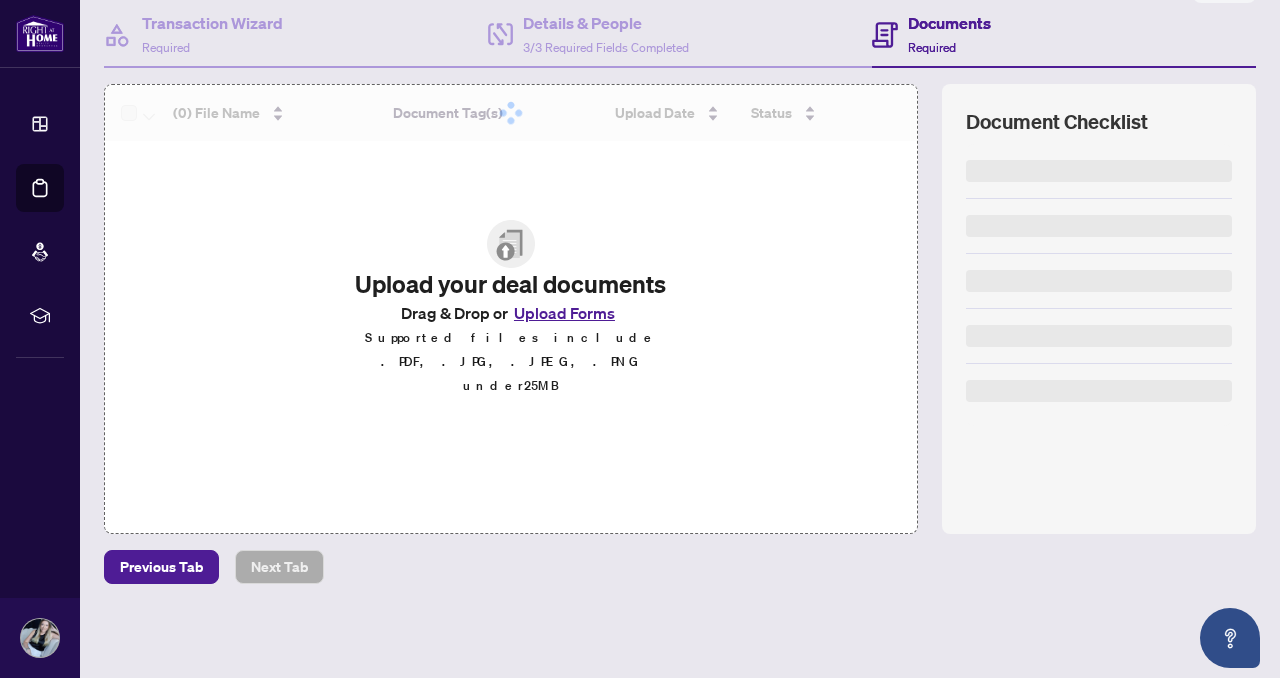 scroll, scrollTop: 0, scrollLeft: 0, axis: both 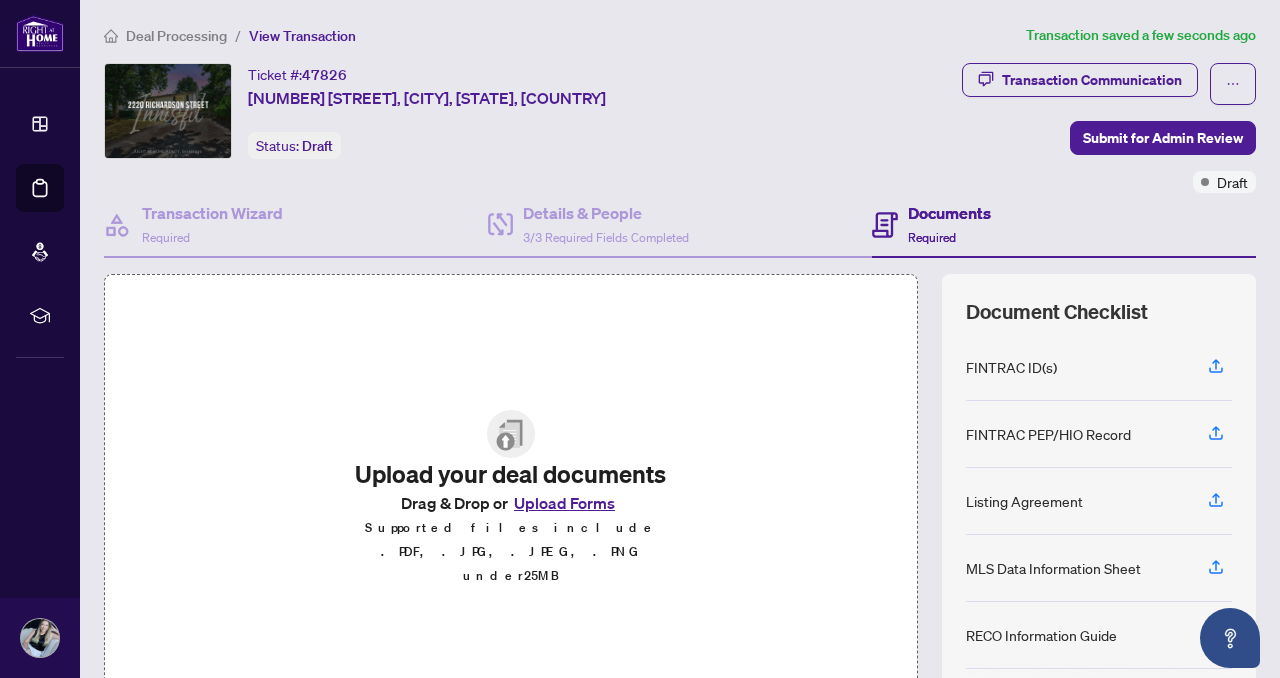 click on "Upload Forms" at bounding box center [564, 503] 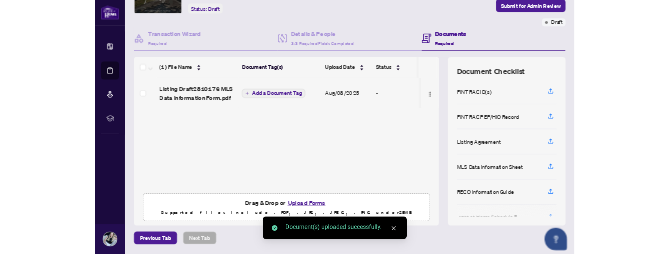 scroll, scrollTop: 188, scrollLeft: 0, axis: vertical 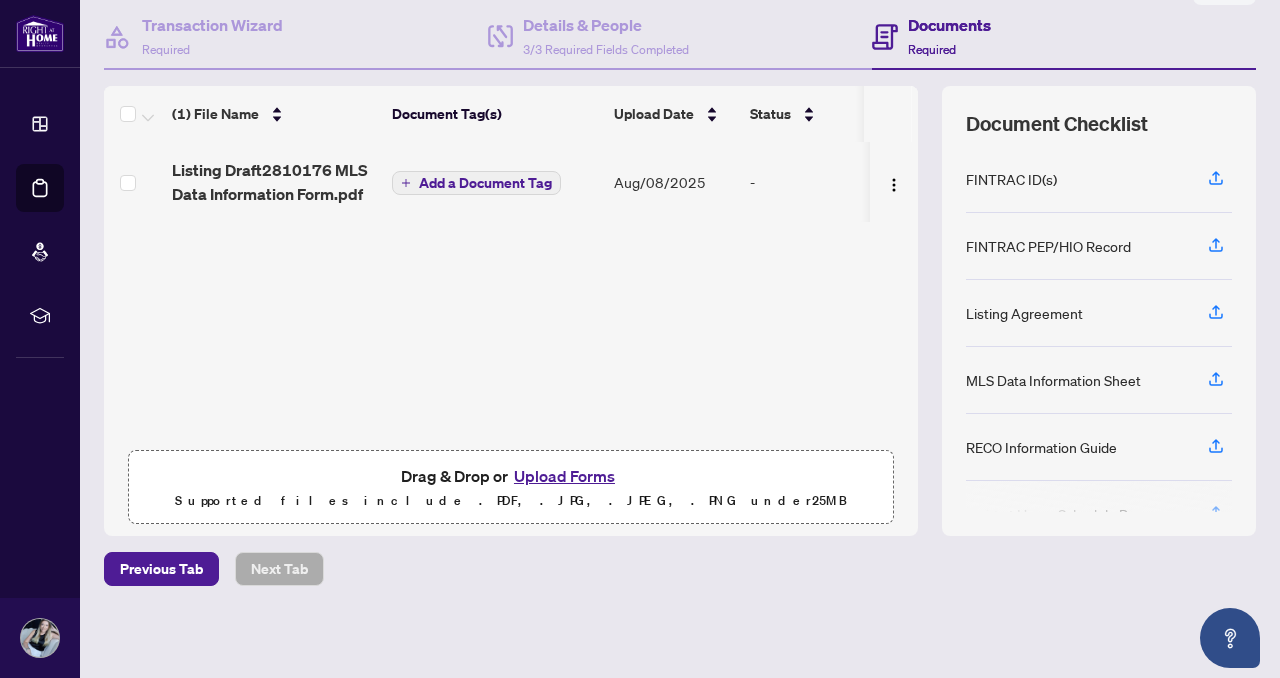 click on "Upload Forms" at bounding box center [564, 476] 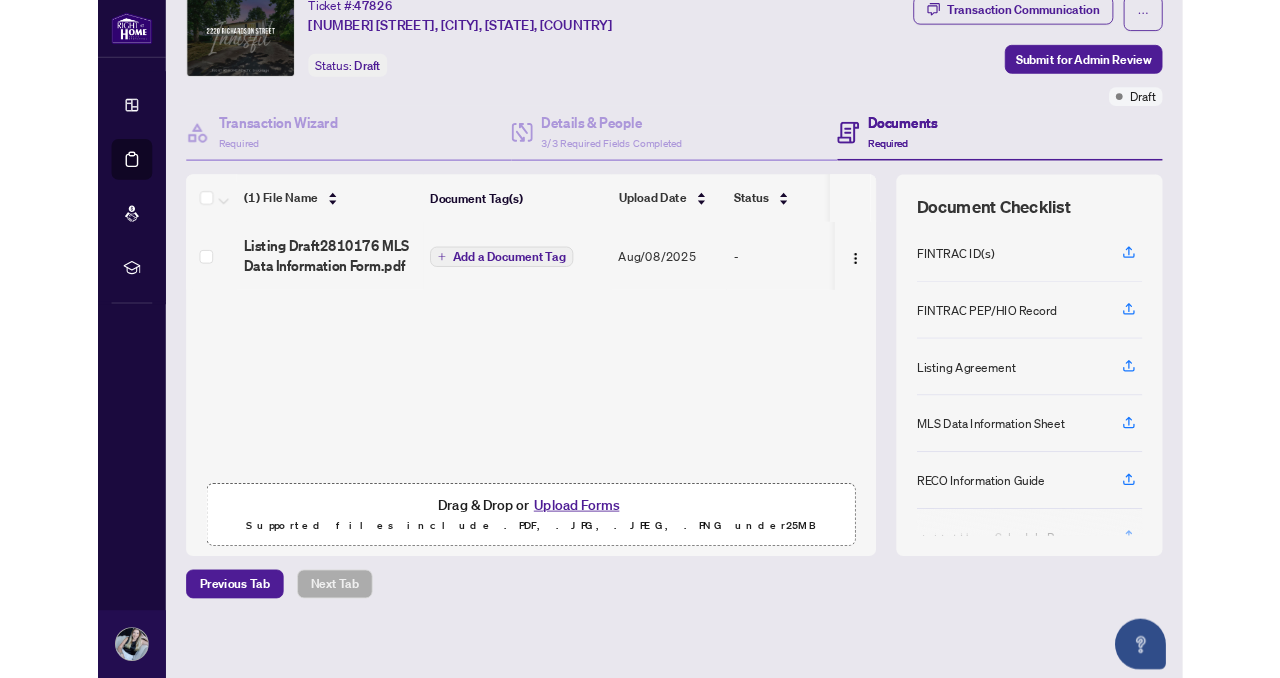 scroll, scrollTop: 0, scrollLeft: 0, axis: both 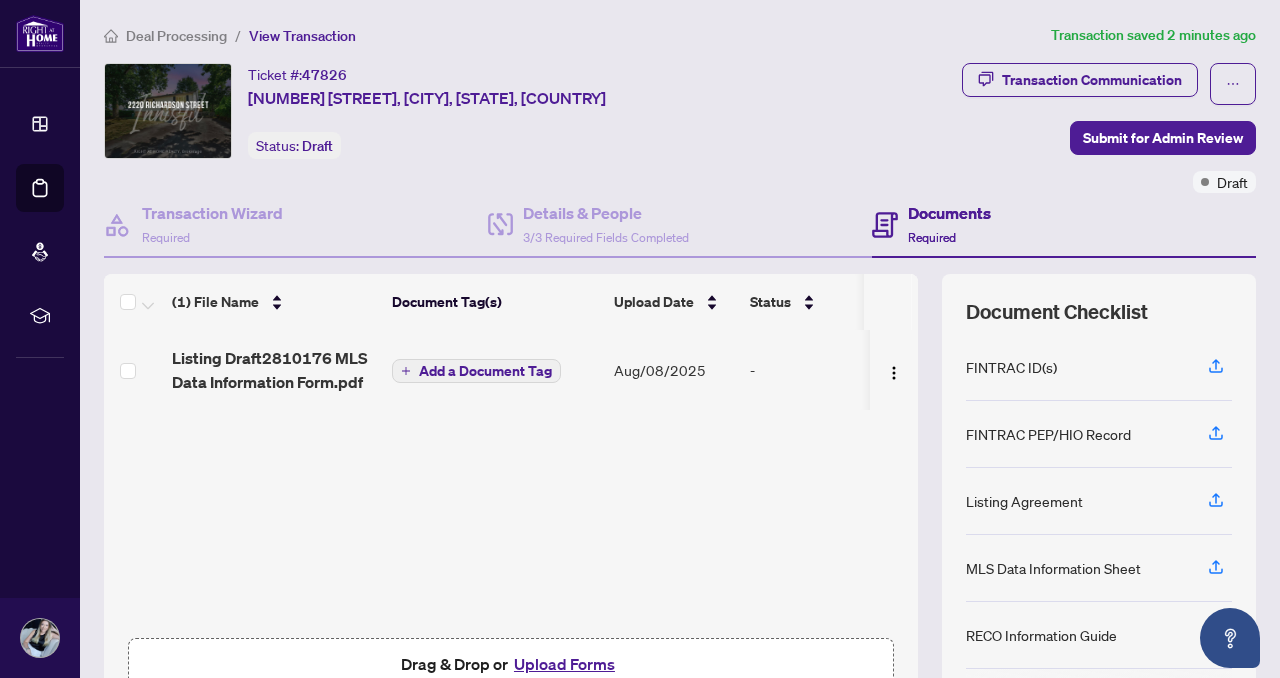 click on "Upload Forms" at bounding box center [564, 664] 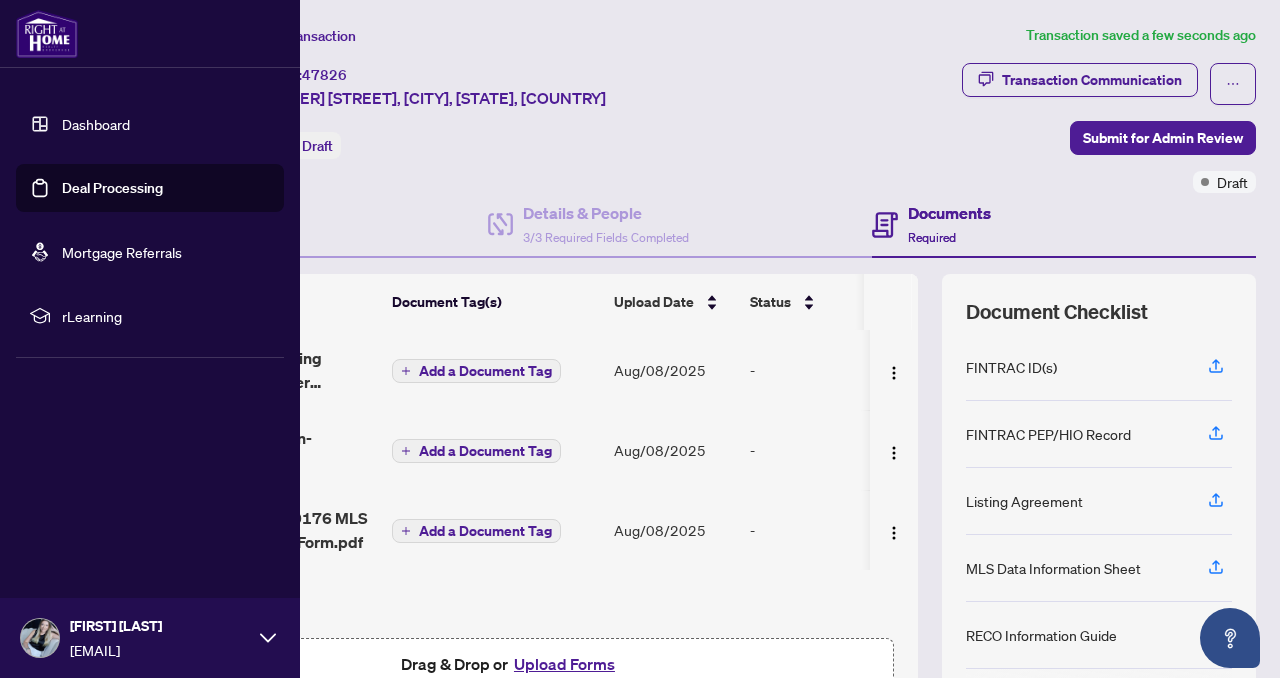 click on "Dashboard" at bounding box center [96, 124] 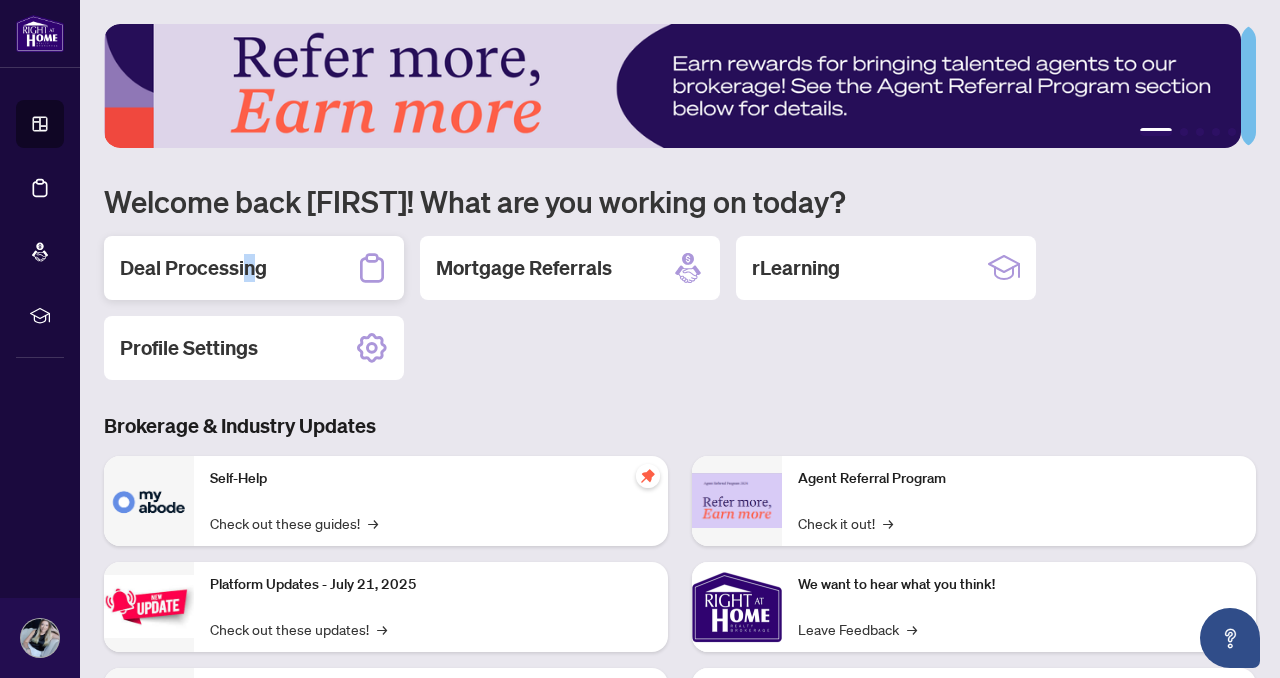 click on "Deal Processing" at bounding box center (193, 268) 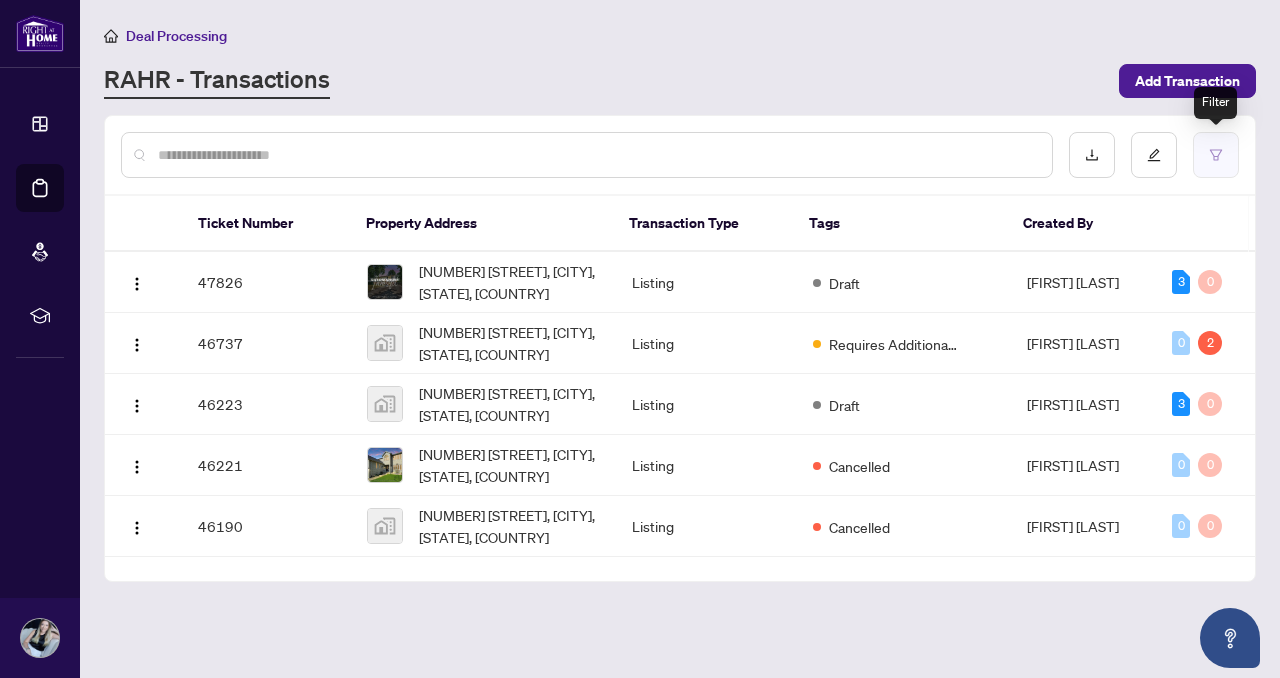 click 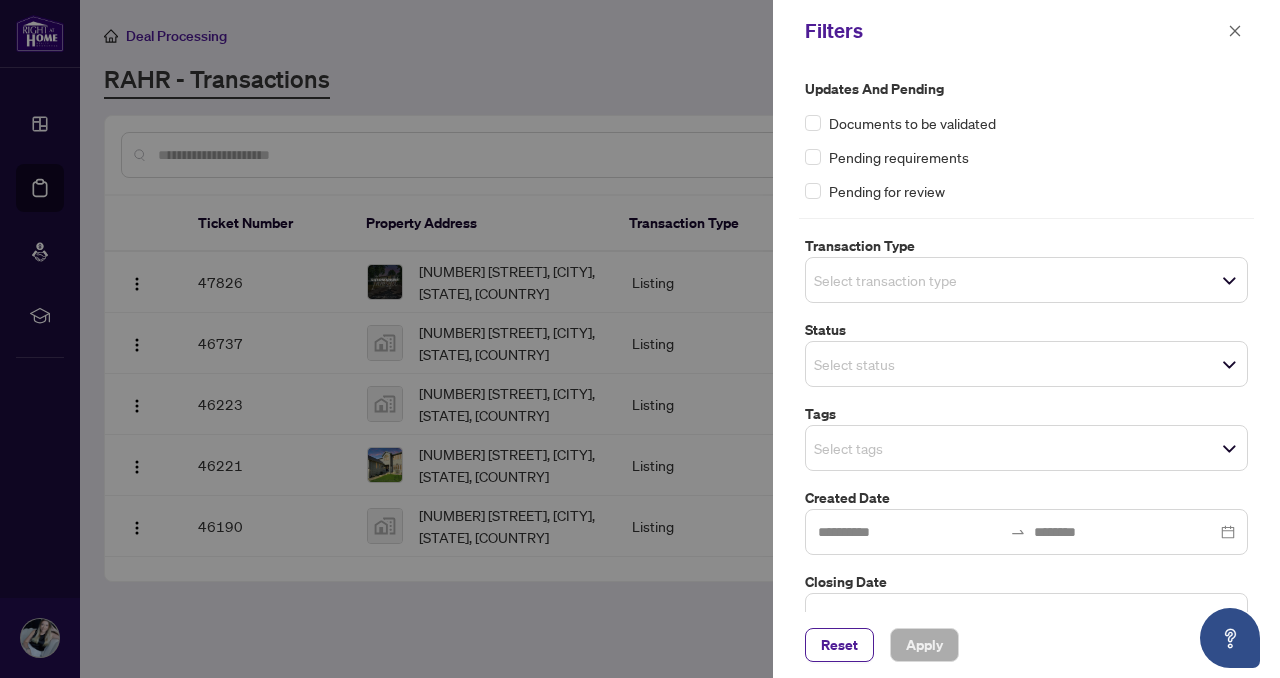 click on "Select transaction type" at bounding box center [1026, 280] 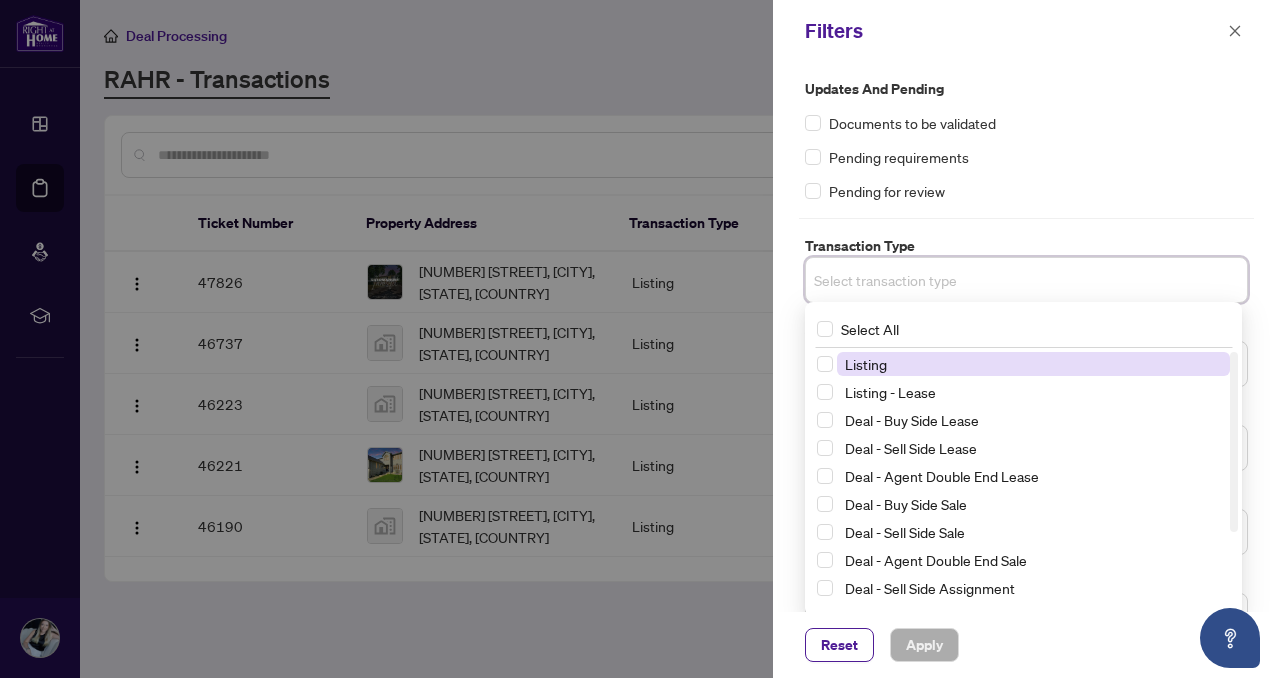 click on "Updates and Pending Documents to be validated Pending requirements Pending for review" at bounding box center (1026, 140) 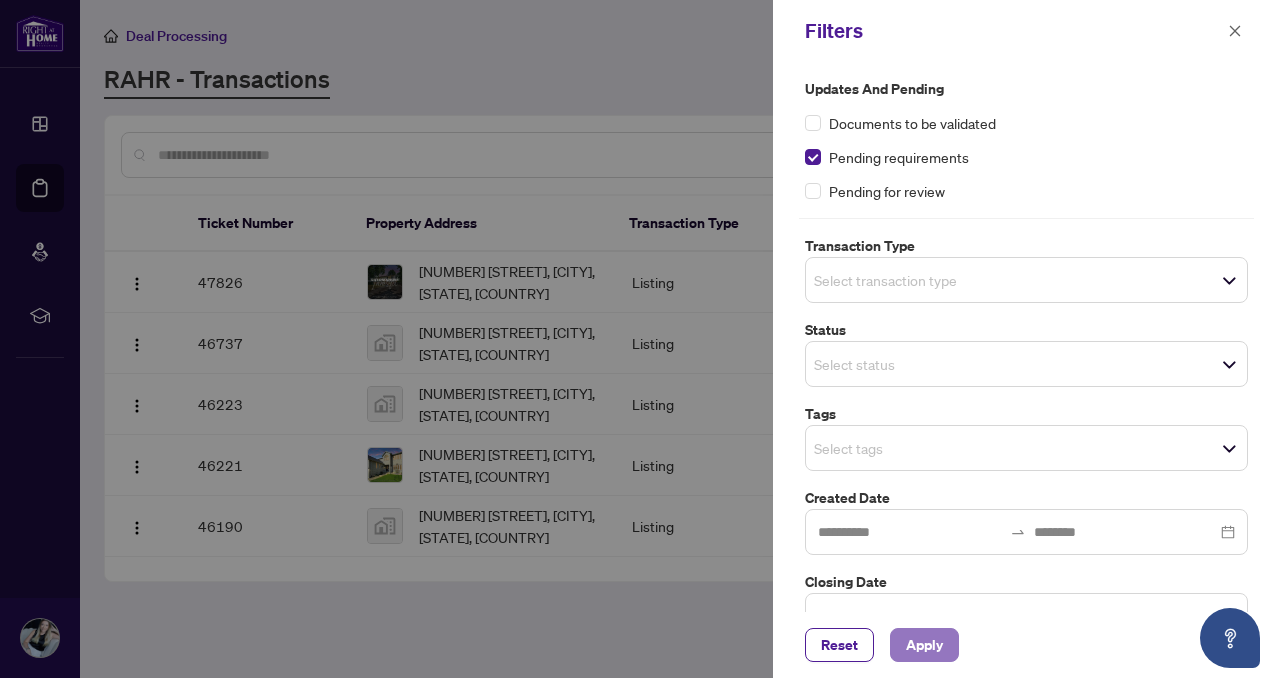 click on "Apply" at bounding box center [924, 645] 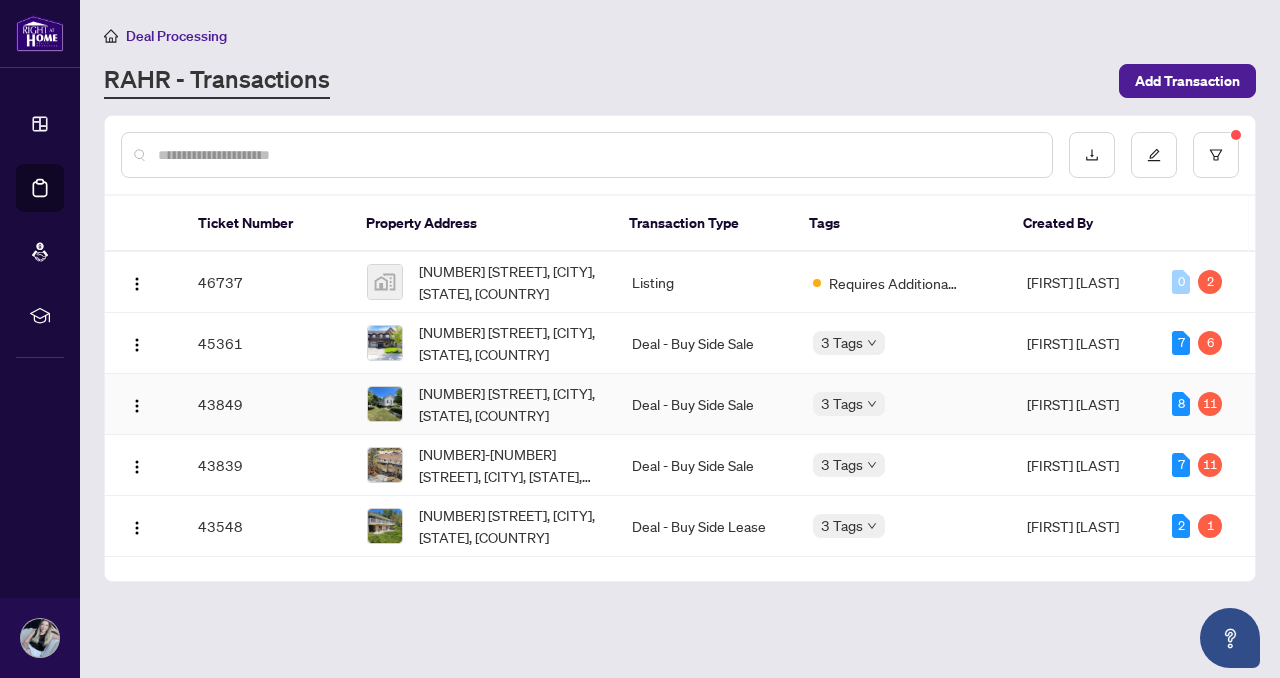 click on "[NUMBER] [STREET], [CITY], [STATE], [COUNTRY]" at bounding box center (509, 404) 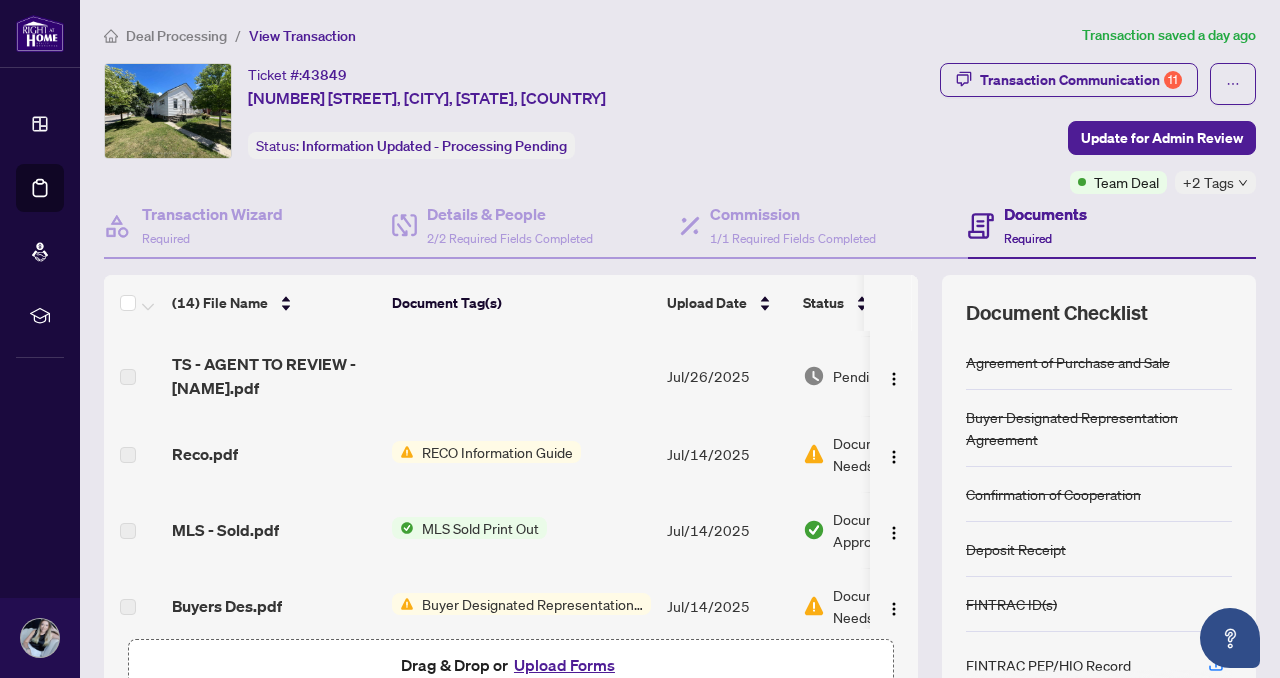 scroll, scrollTop: 677, scrollLeft: 0, axis: vertical 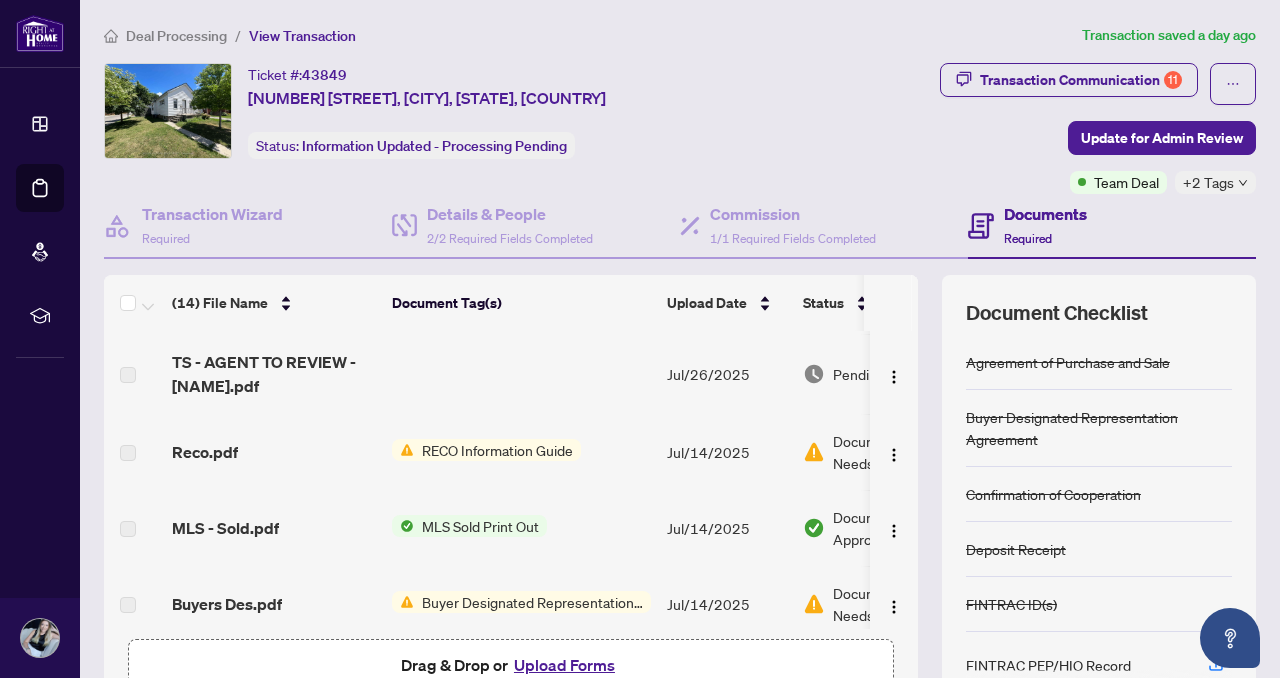 click on "TS - AGENT TO REVIEW - [NAME].pdf" at bounding box center [274, 374] 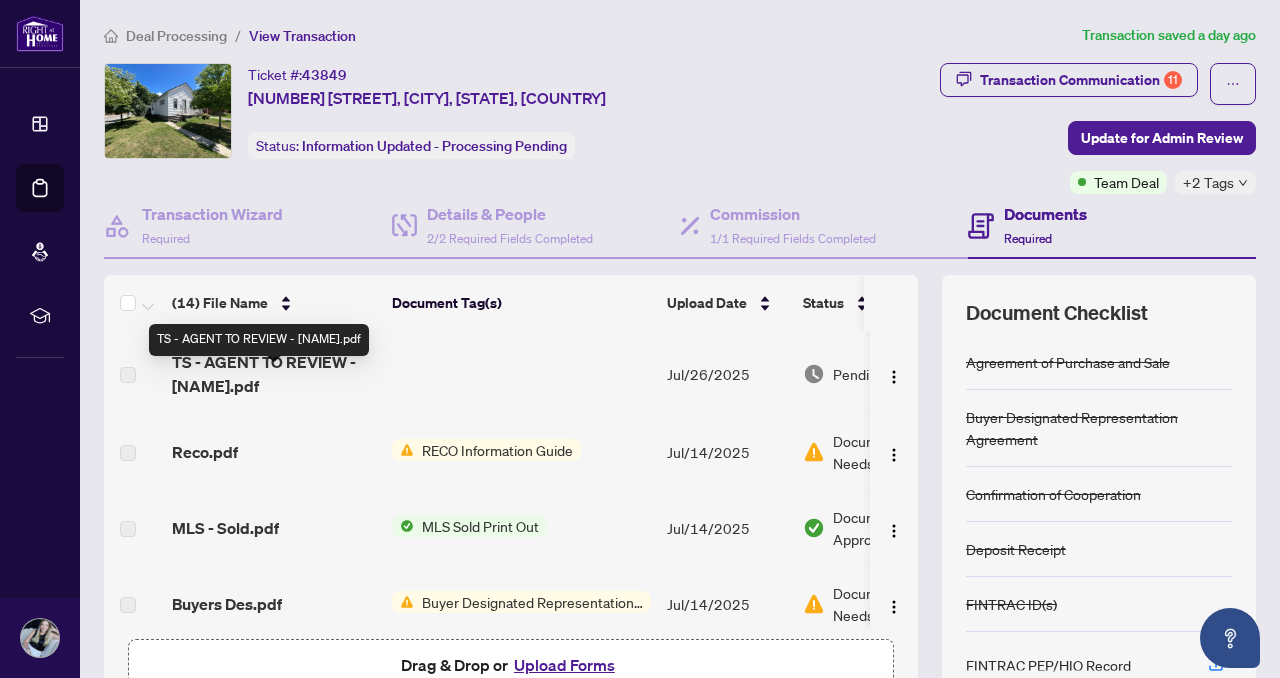 click on "TS - AGENT TO REVIEW - [NAME].pdf" at bounding box center [274, 374] 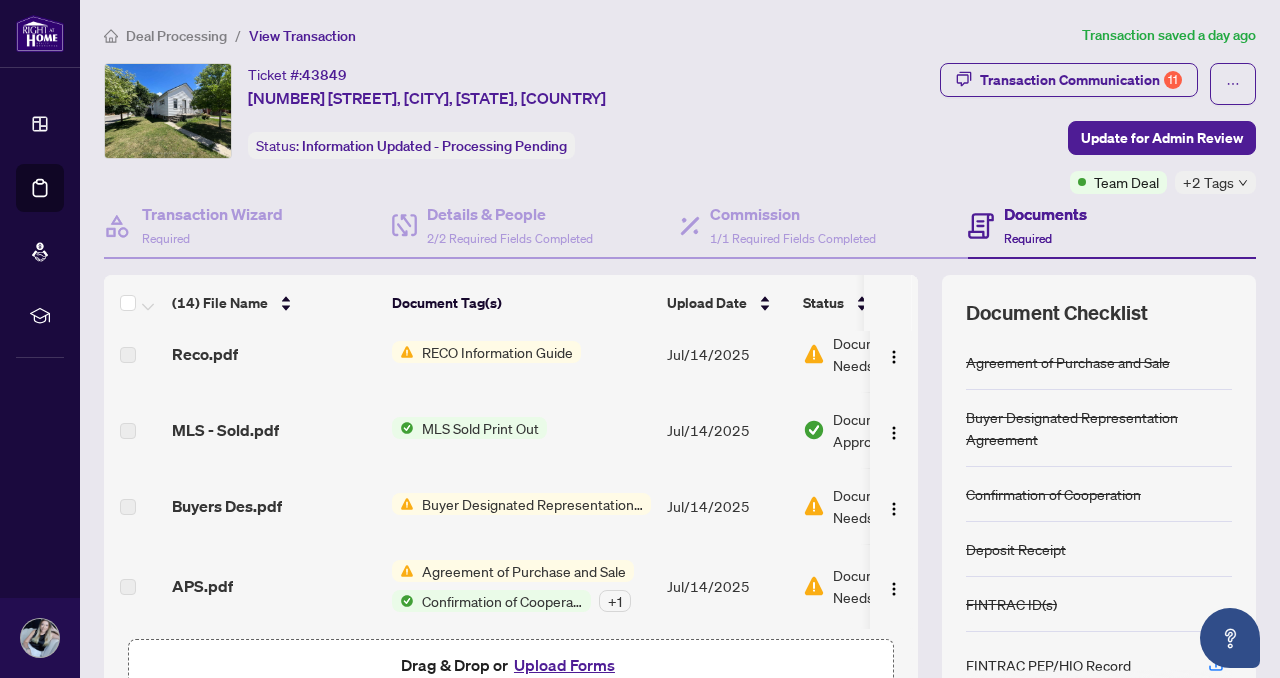 scroll, scrollTop: 33, scrollLeft: 0, axis: vertical 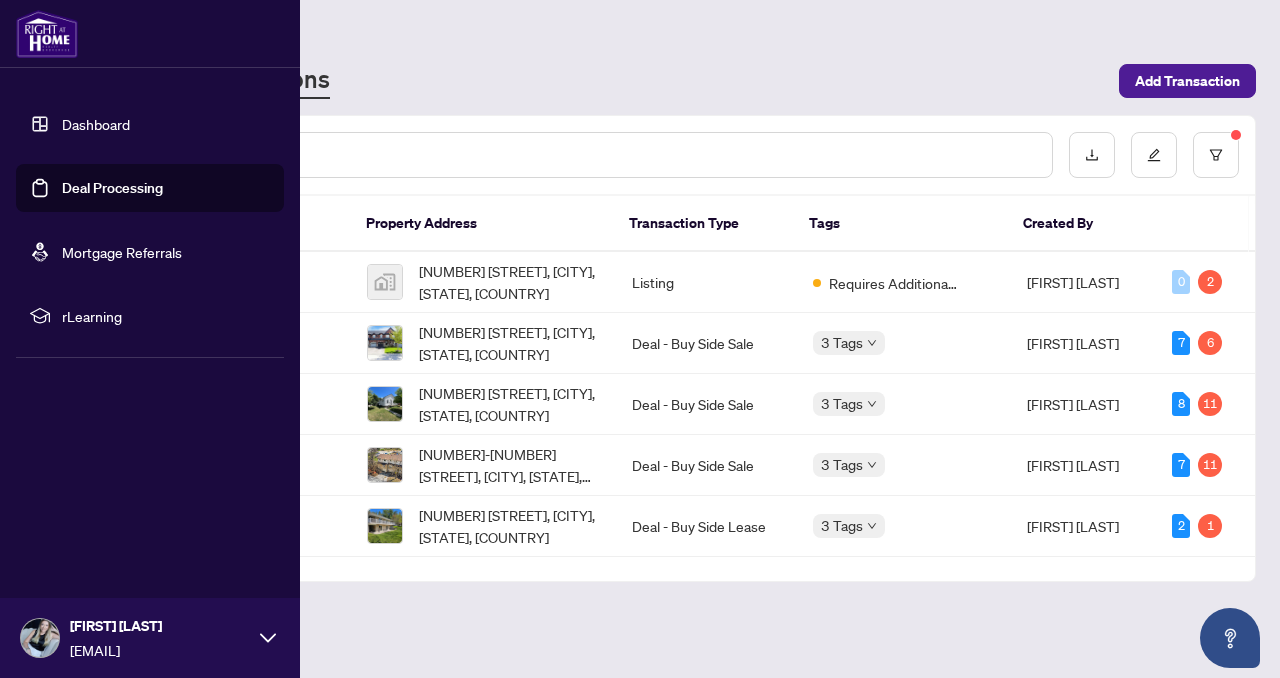 click on "Dashboard" at bounding box center (96, 124) 